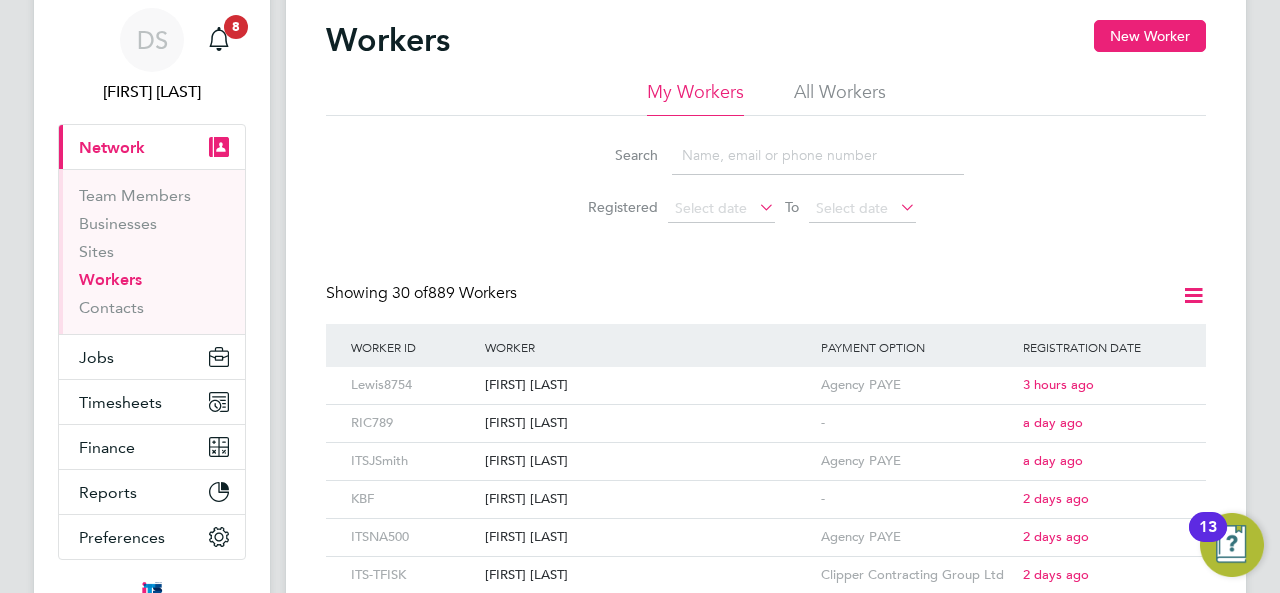 scroll, scrollTop: 100, scrollLeft: 0, axis: vertical 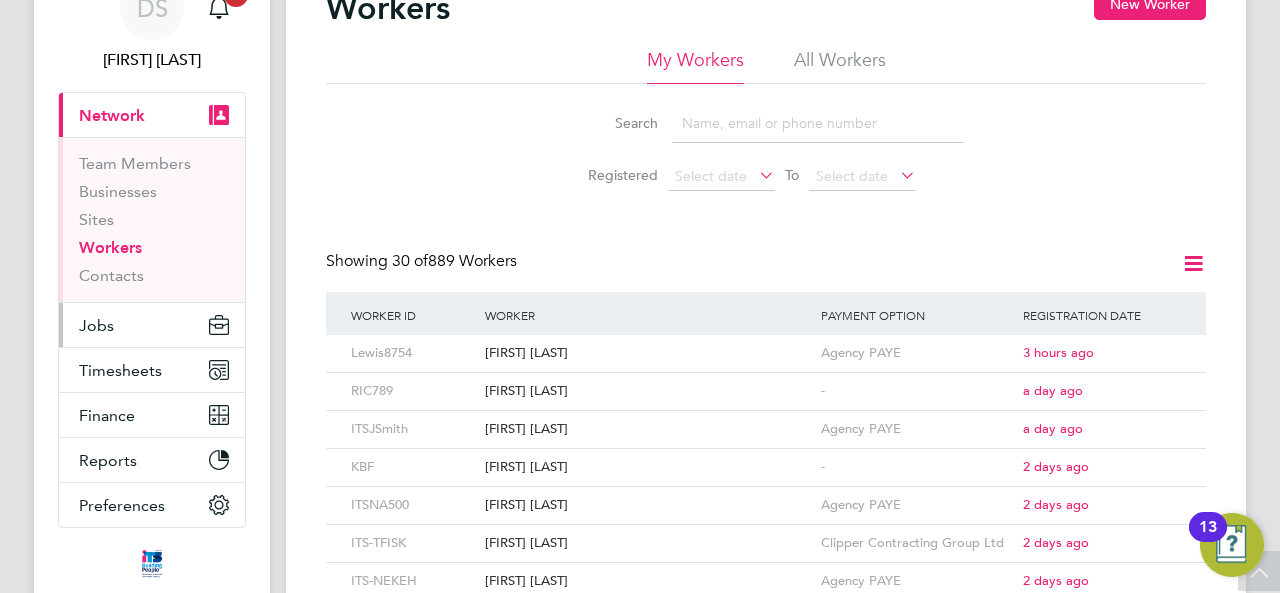 click on "Jobs" at bounding box center [152, 325] 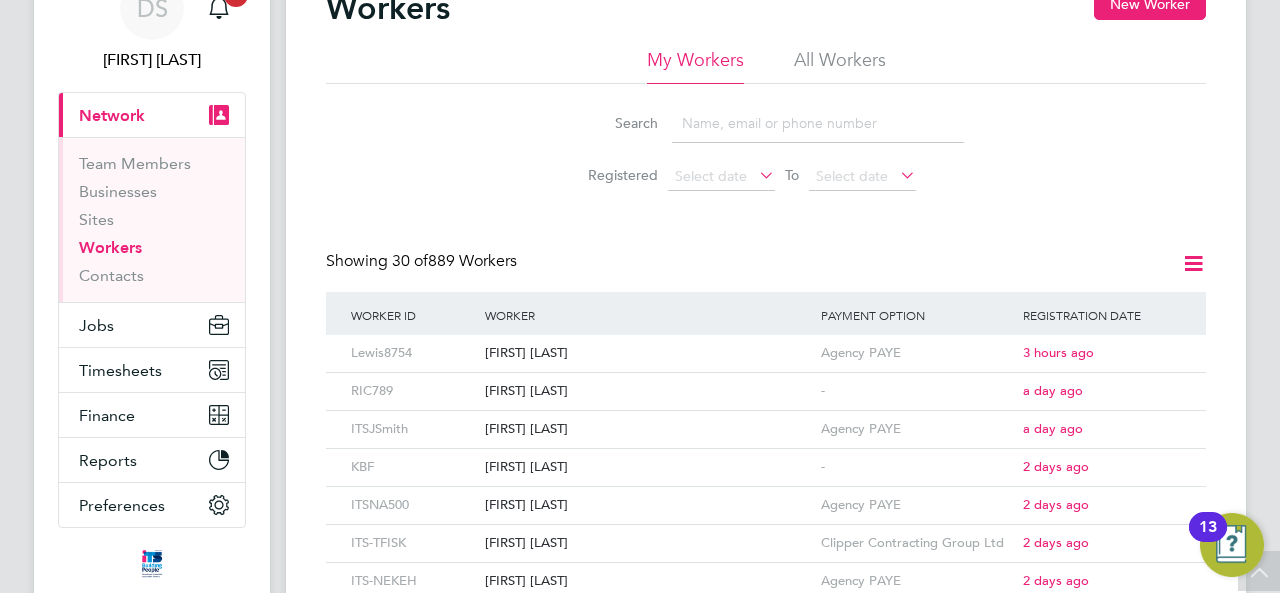 type 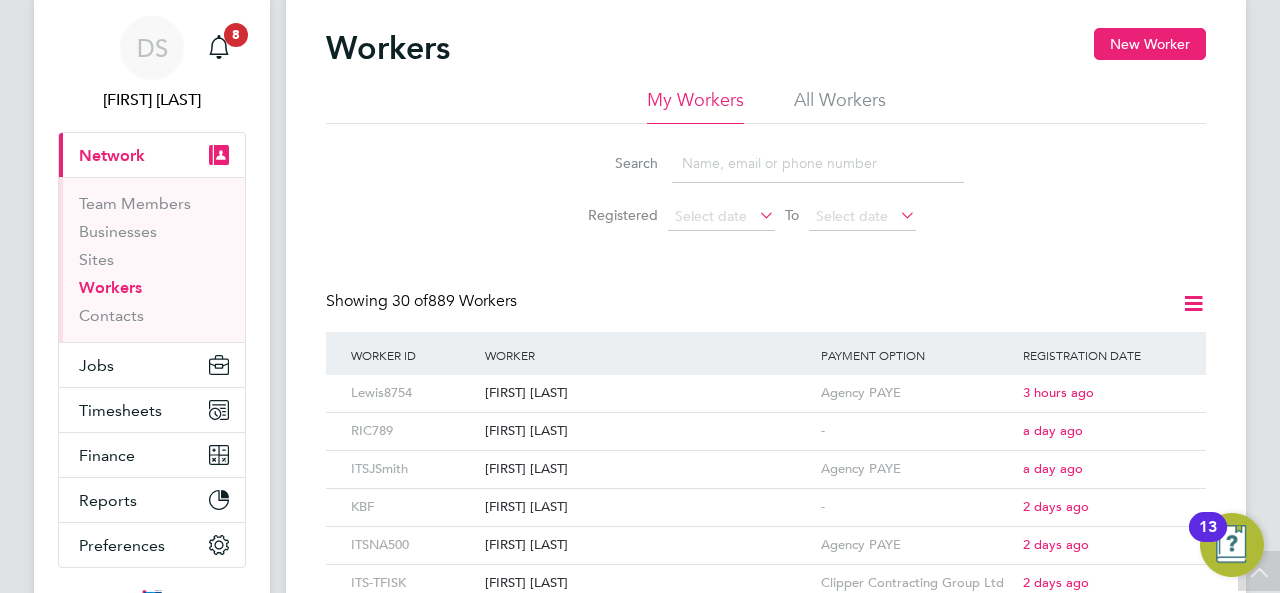scroll, scrollTop: 0, scrollLeft: 0, axis: both 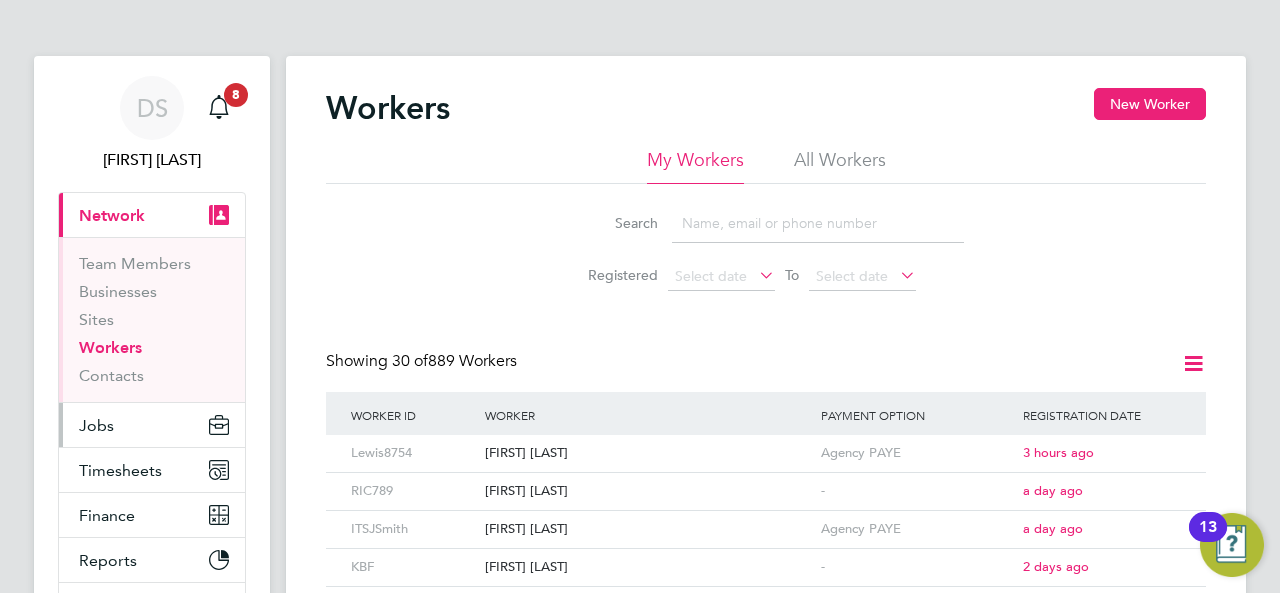 click on "Jobs" at bounding box center (152, 425) 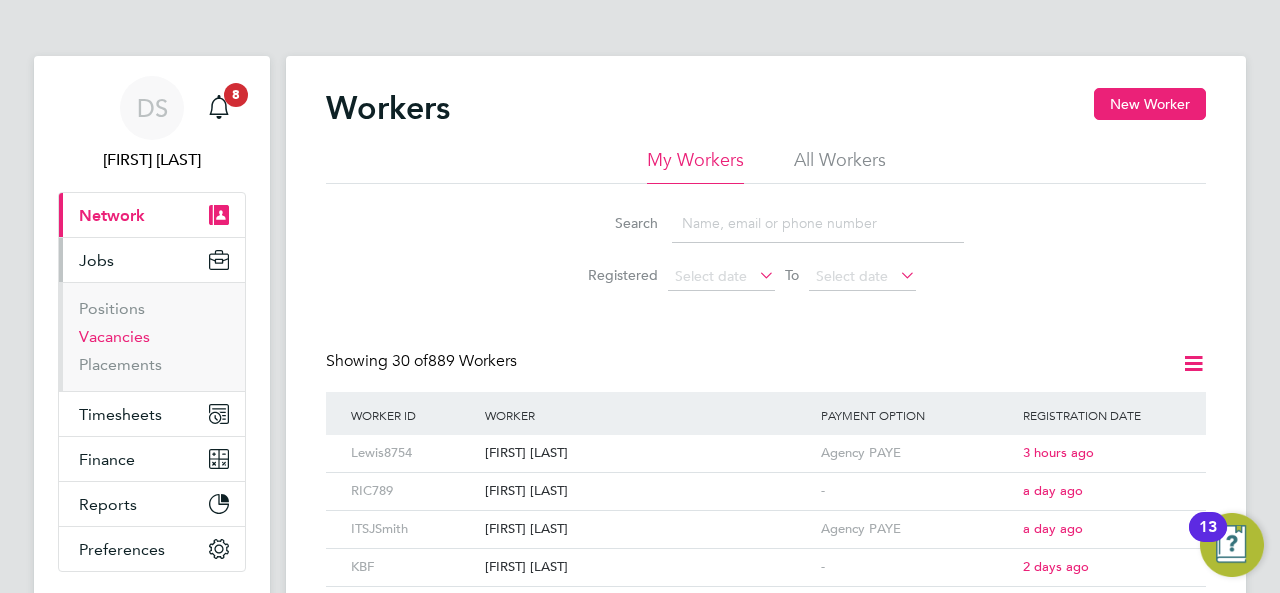 click on "Vacancies" at bounding box center [114, 336] 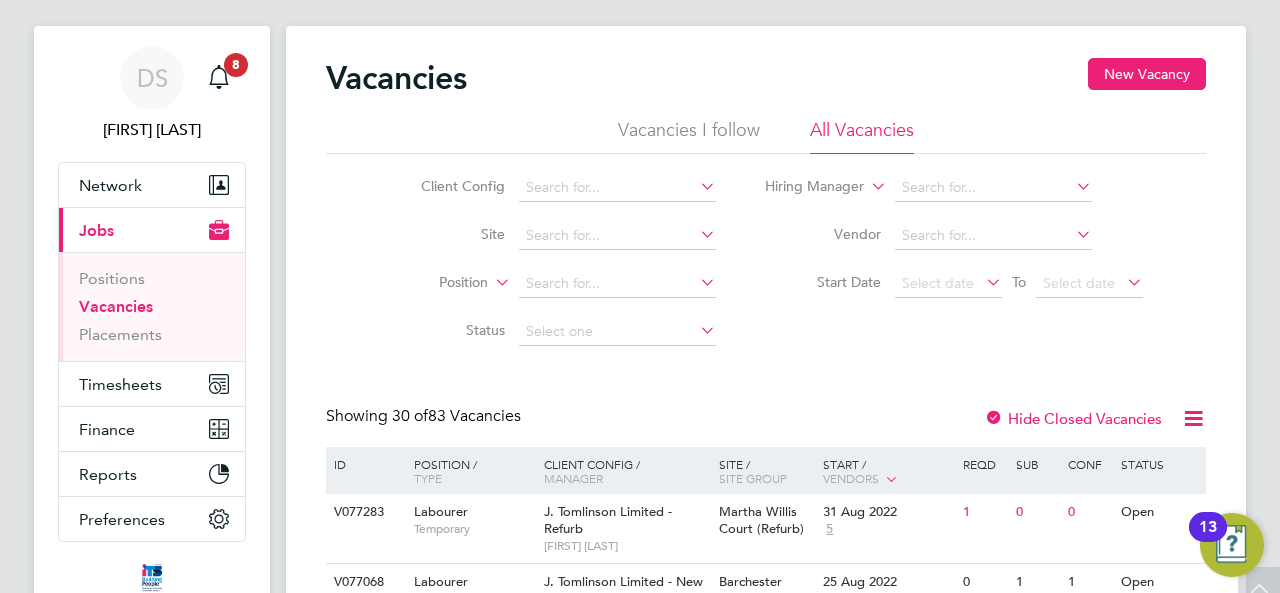 scroll, scrollTop: 0, scrollLeft: 0, axis: both 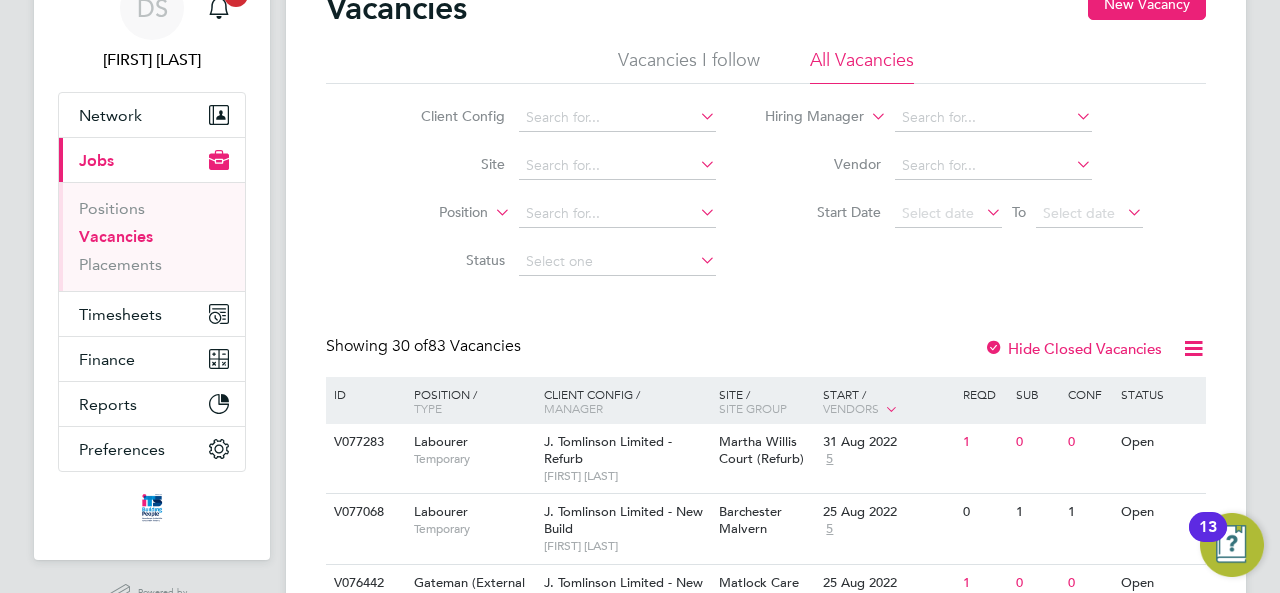 type 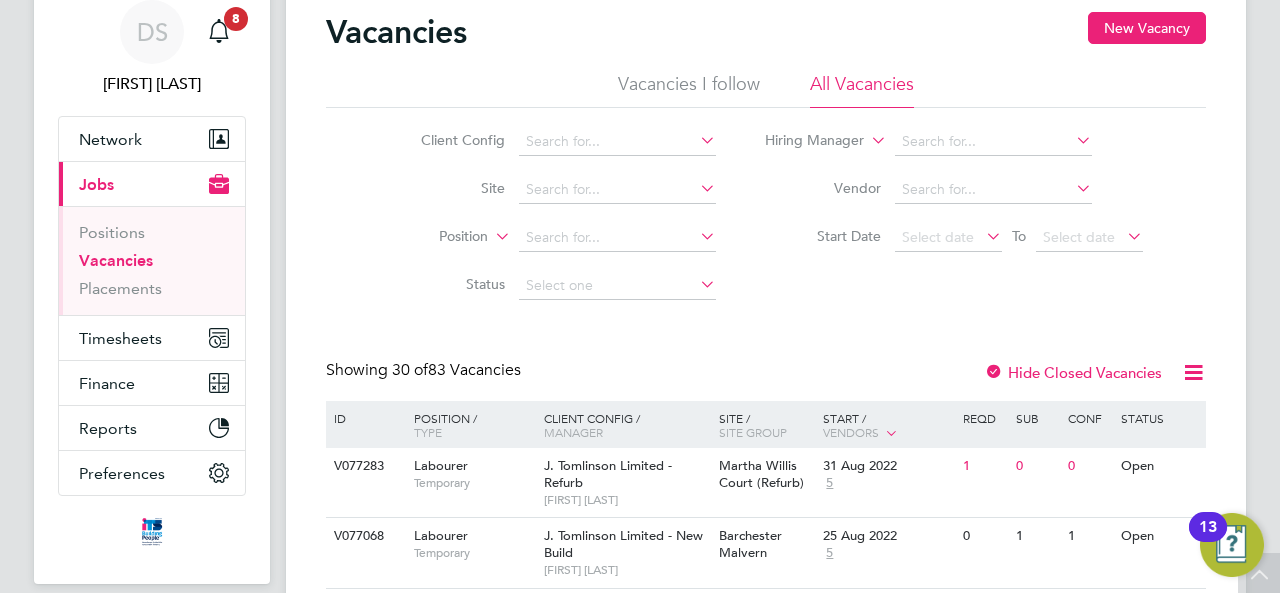 scroll, scrollTop: 0, scrollLeft: 0, axis: both 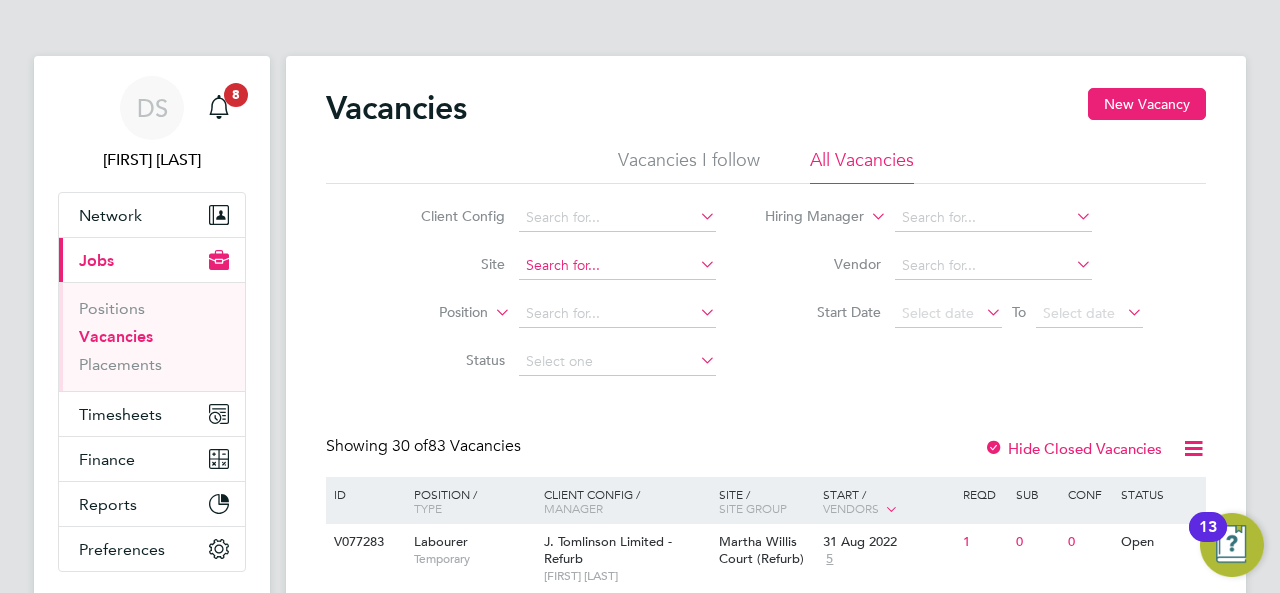 click 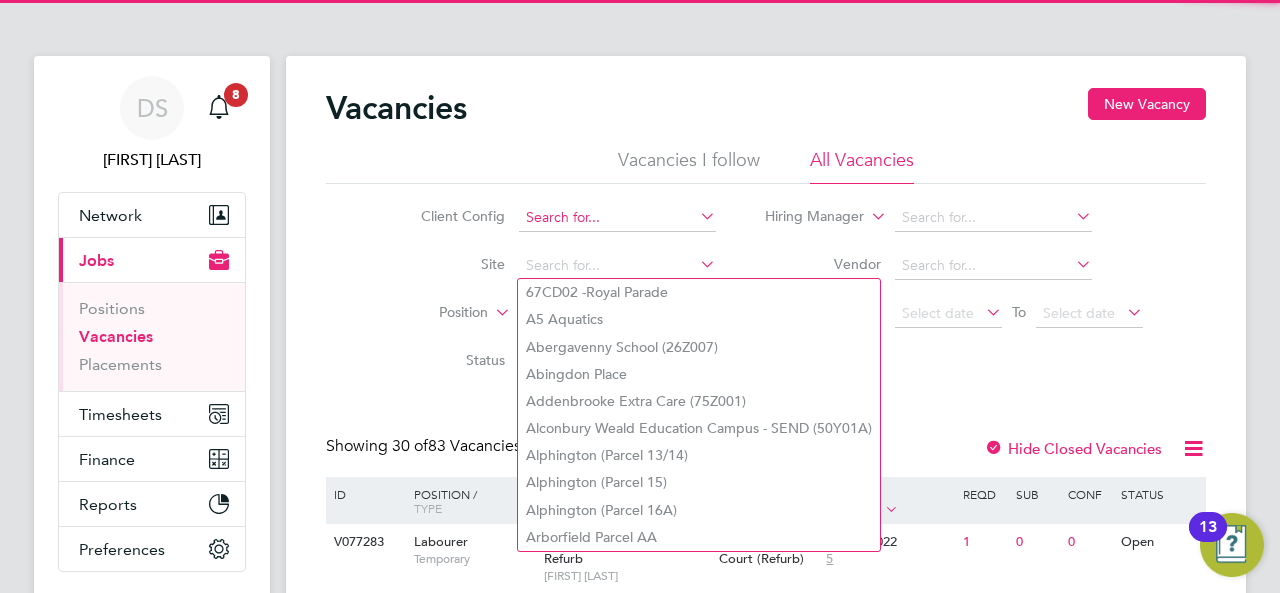 click 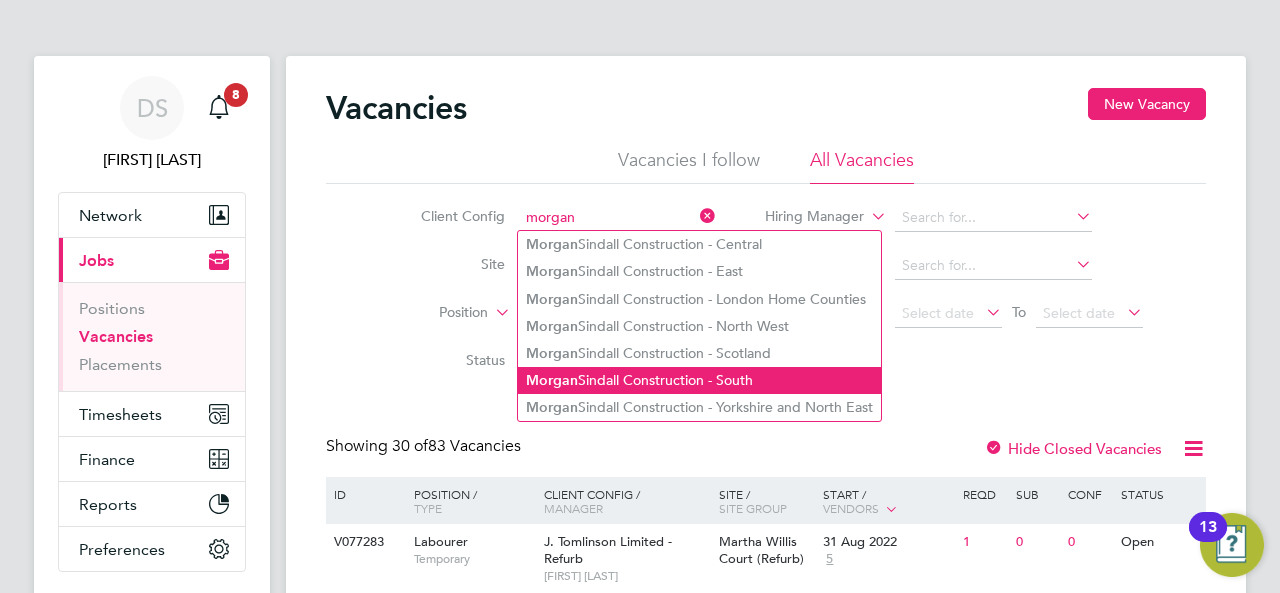 click on "Morgan  Sindall Construction - South" 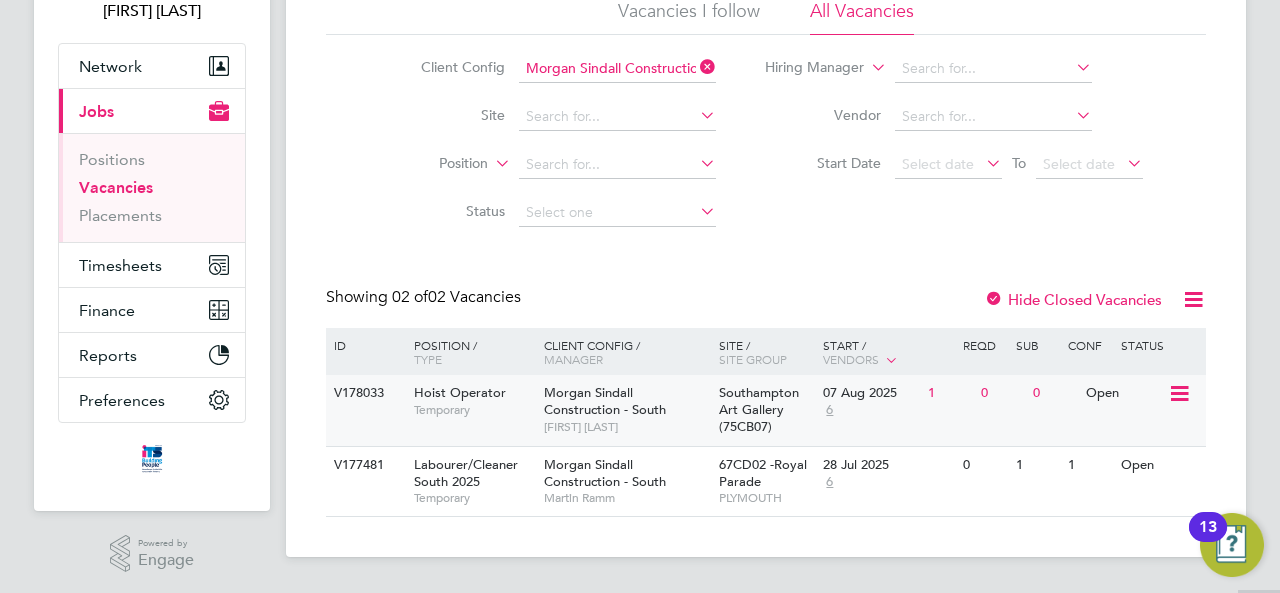scroll, scrollTop: 150, scrollLeft: 0, axis: vertical 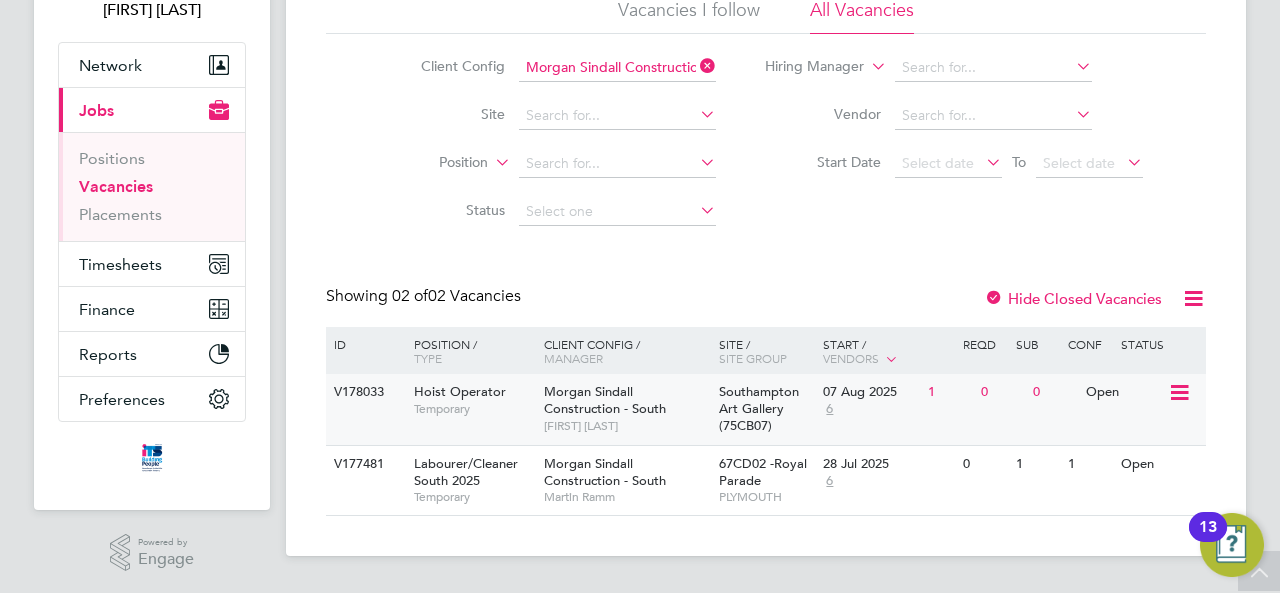 click 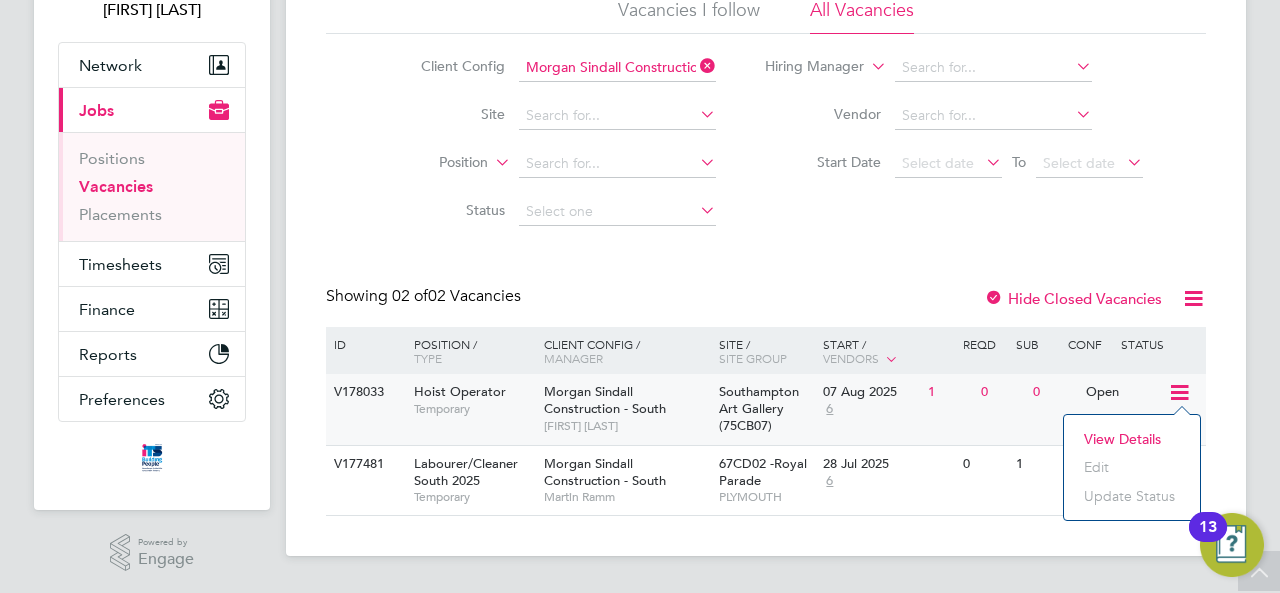 click on "View Details" 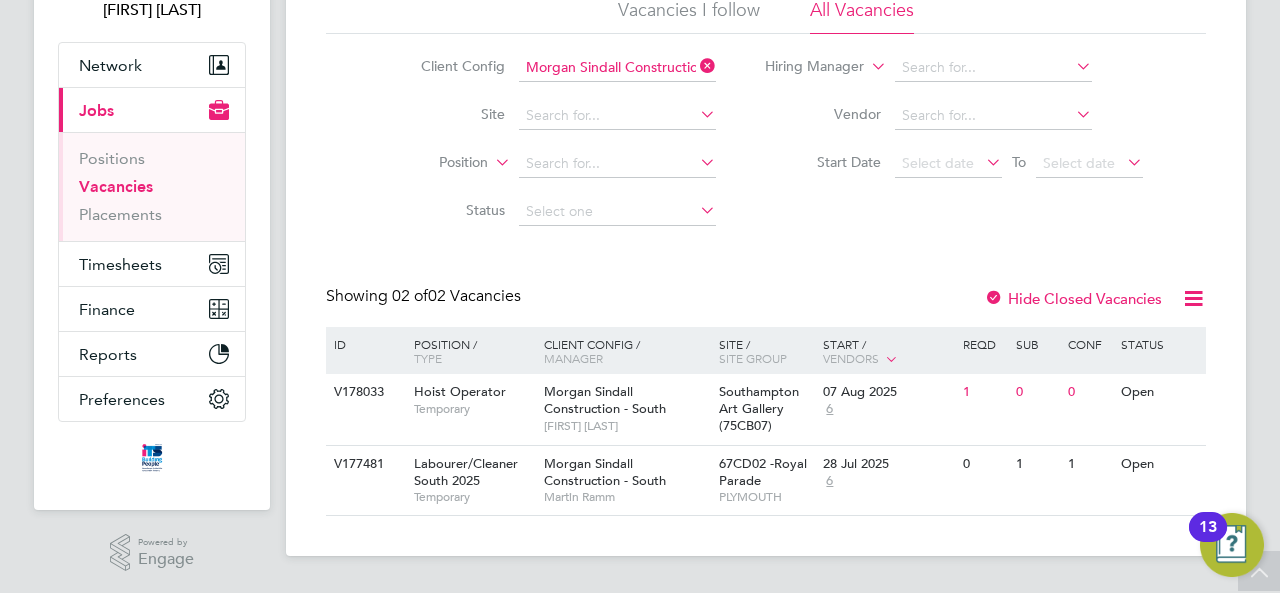 click on "Vacancies New Vacancy Vacancies I follow All Vacancies Client Config   Morgan Sindall Construction - South   Site     Position     Status   Hiring Manager     Vendor   Start Date
Select date
To
Select date
Showing   02 of  02 Vacancies Hide Closed Vacancies ID  Position / Type   Client Config / Manager Site / Site Group Start / Vendors   Reqd Sub Conf Status V178033 Hoist Operator   Temporary Morgan Sindall Construction - South   Samuel Teremetz Southampton Art Gallery (75CB07)   07 Aug 2025 6 1 0 0 Open V177481 Labourer/Cleaner South 2025   Temporary Morgan Sindall Construction - South   Martin Ramm 67CD02 -Royal Parade   PLYMOUTH 28 Jul 2025 6 0 1 1 Open Show  30  more" 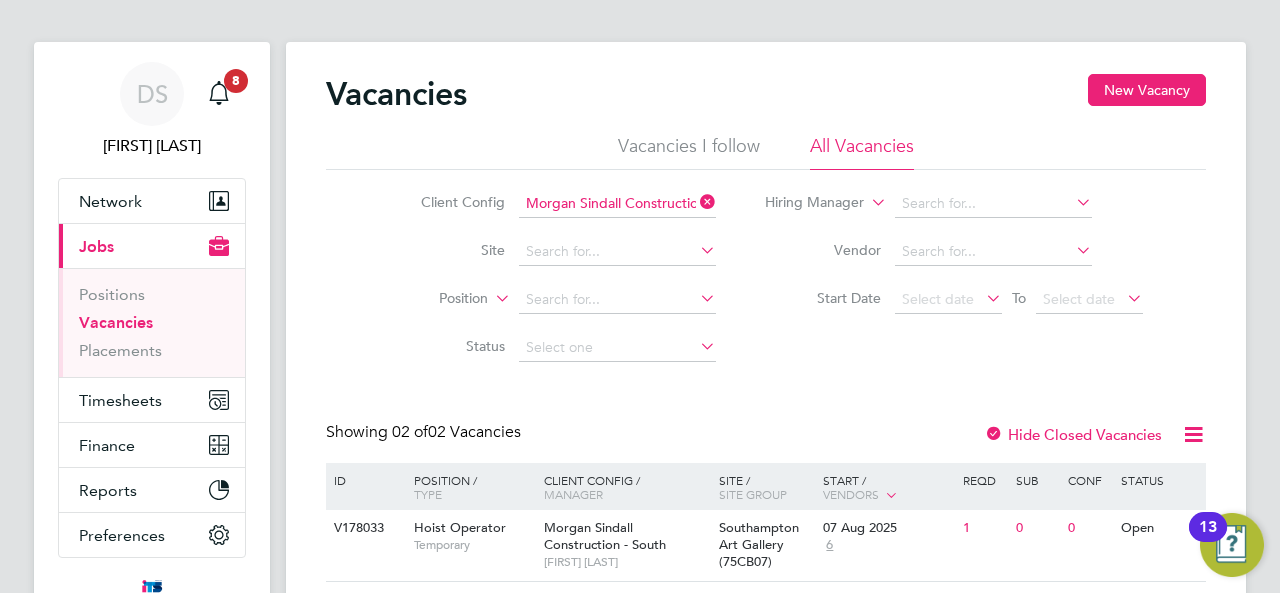 scroll, scrollTop: 0, scrollLeft: 0, axis: both 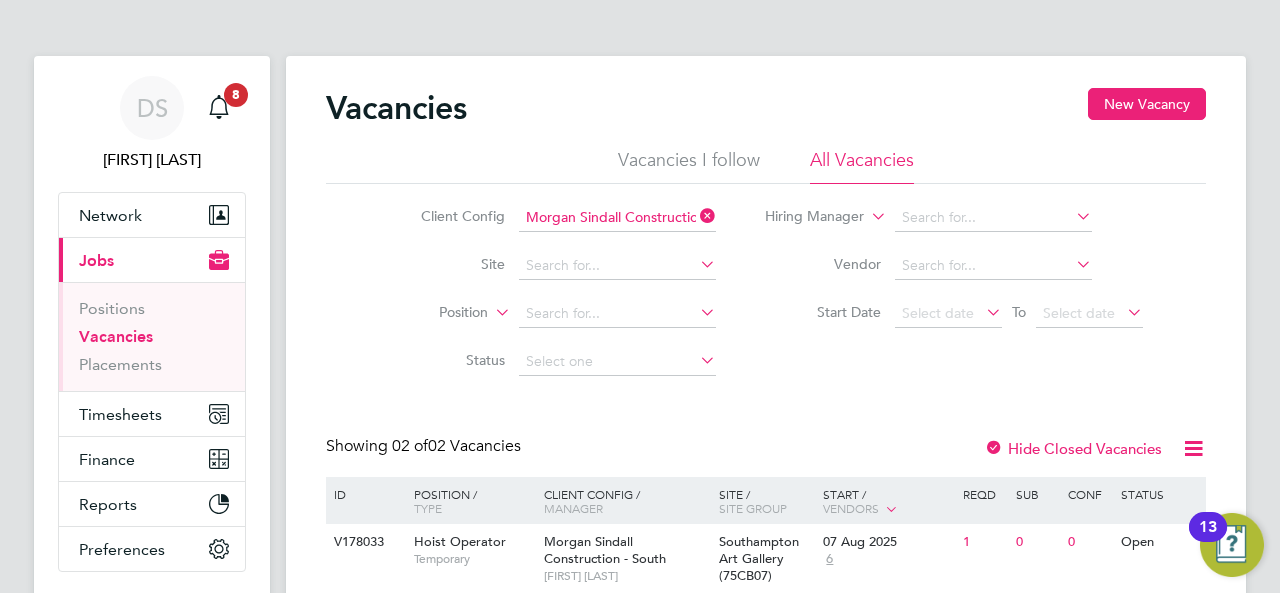 click on "Client Config   Morgan Sindall Construction - South   Site     Position     Status   Hiring Manager     Vendor   Start Date
Select date
To
Select date" 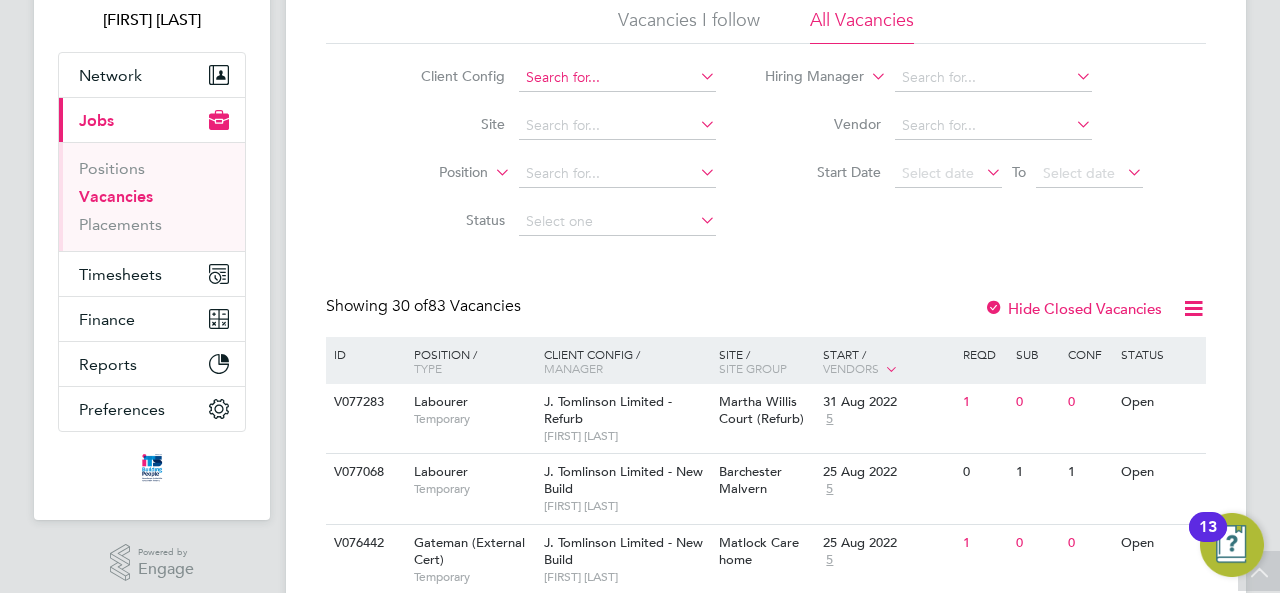 scroll, scrollTop: 0, scrollLeft: 0, axis: both 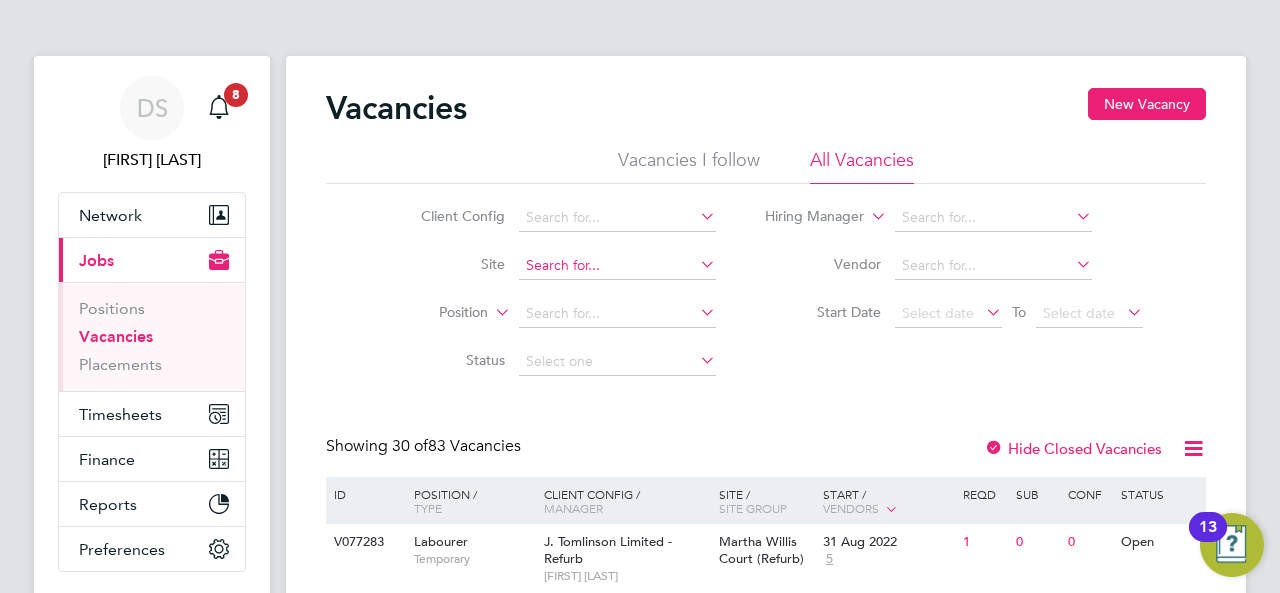 click 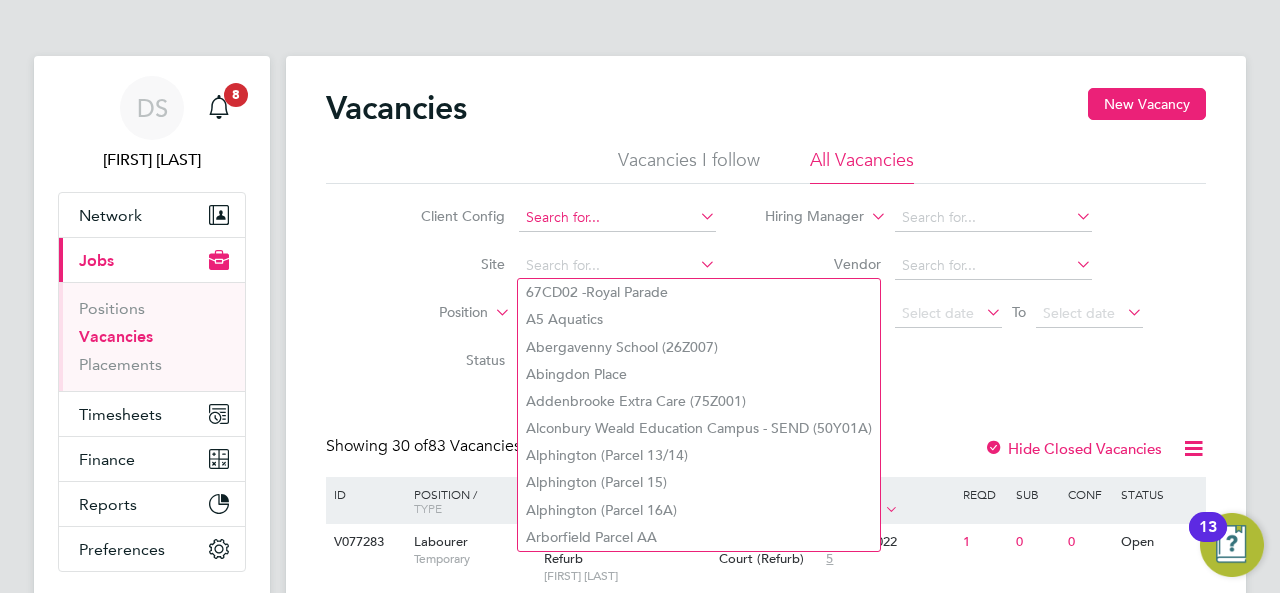 click 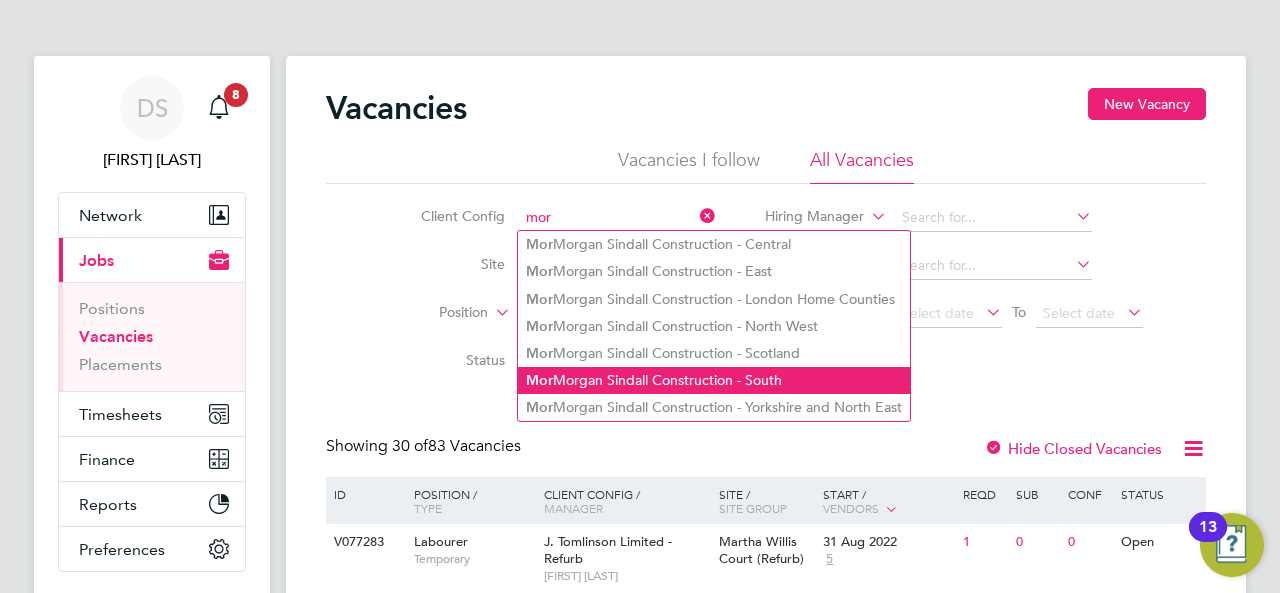 click on "Mor gan Sindall Construction - South" 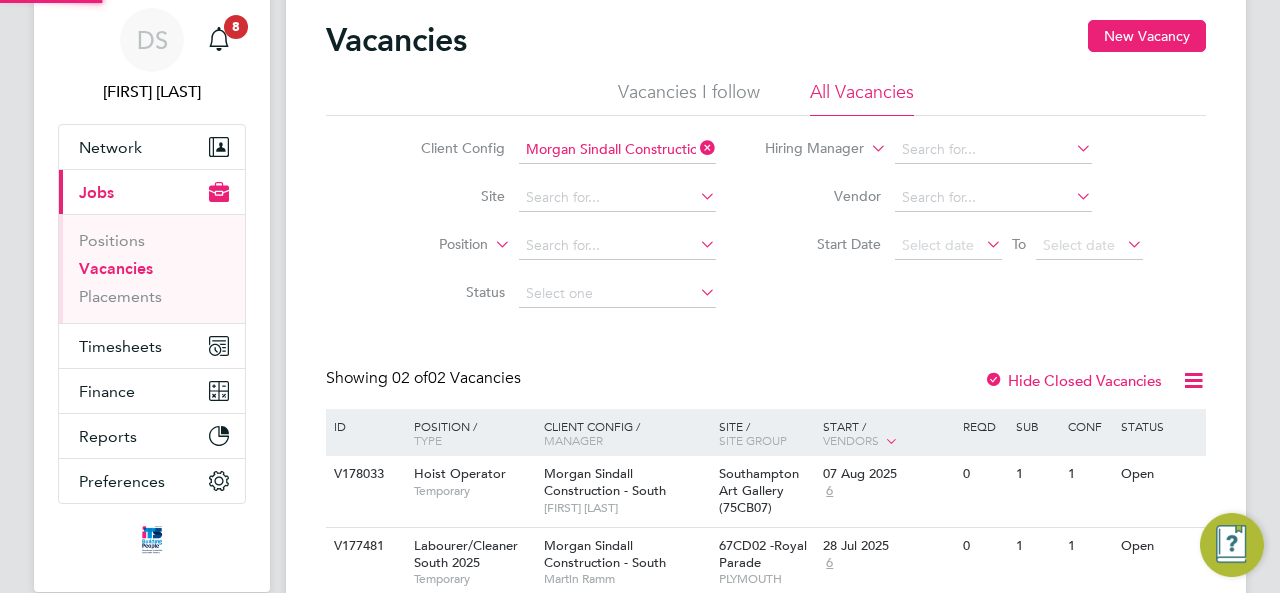 scroll, scrollTop: 100, scrollLeft: 0, axis: vertical 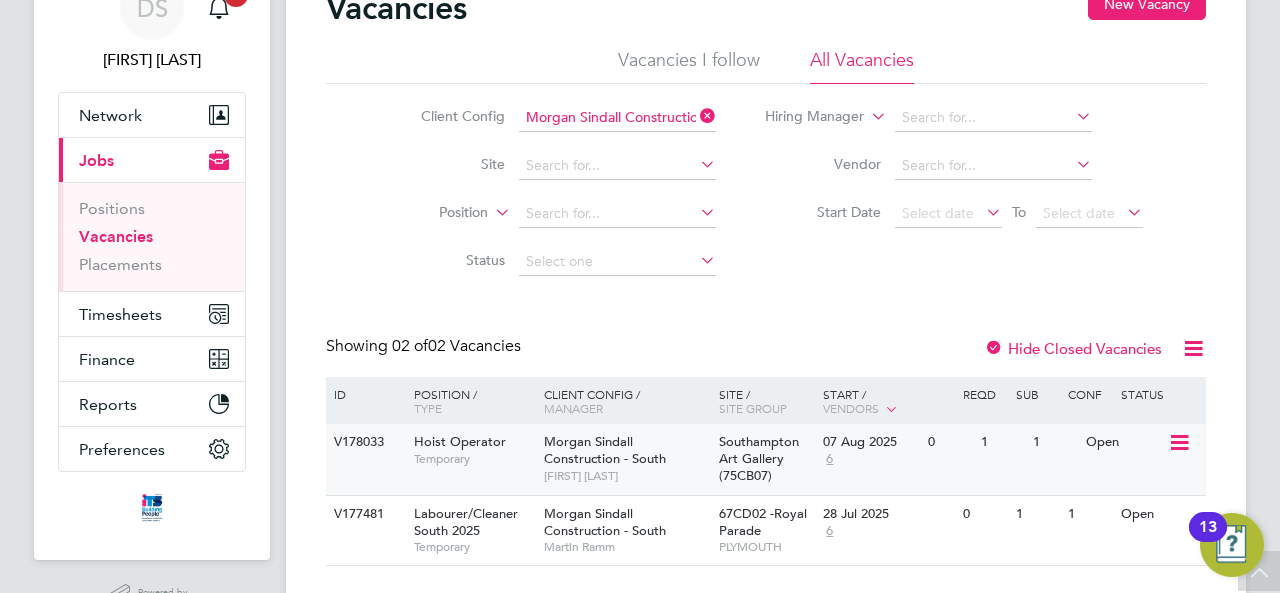 click on "Open" 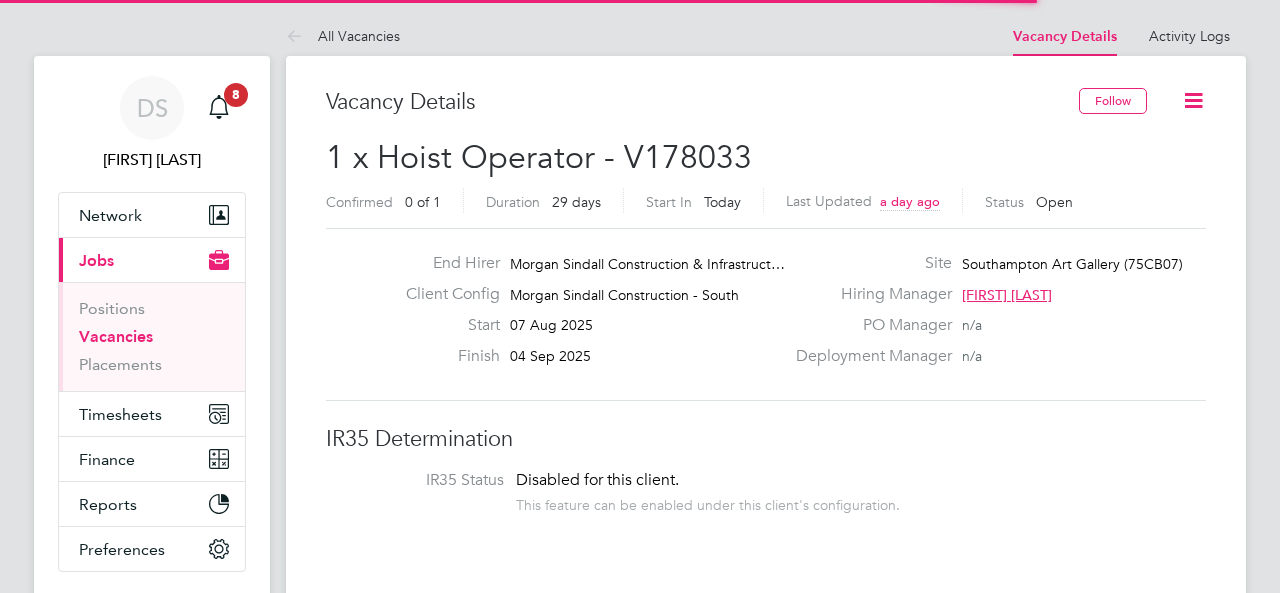 scroll, scrollTop: 0, scrollLeft: 0, axis: both 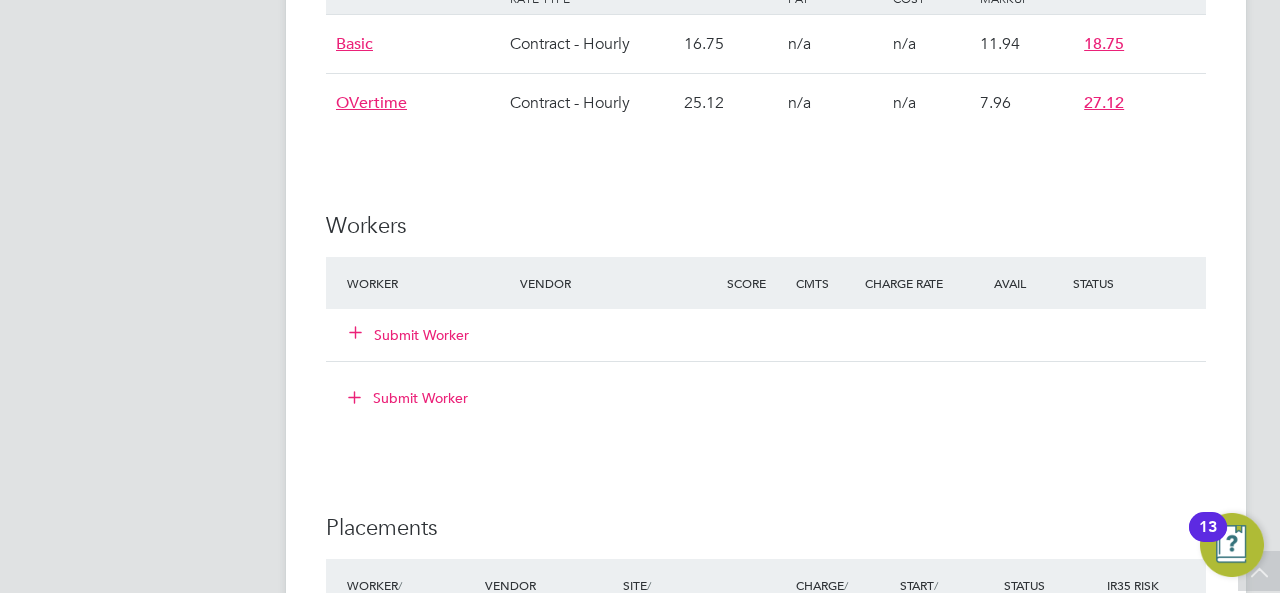 click on "Submit Worker" 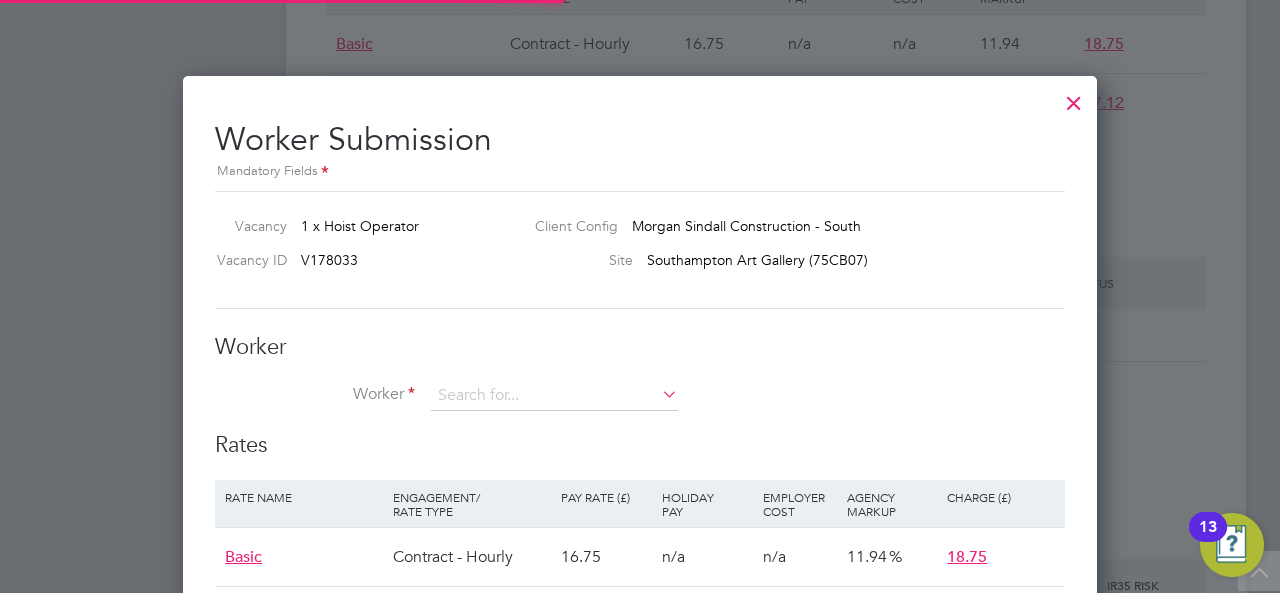 scroll, scrollTop: 10, scrollLeft: 10, axis: both 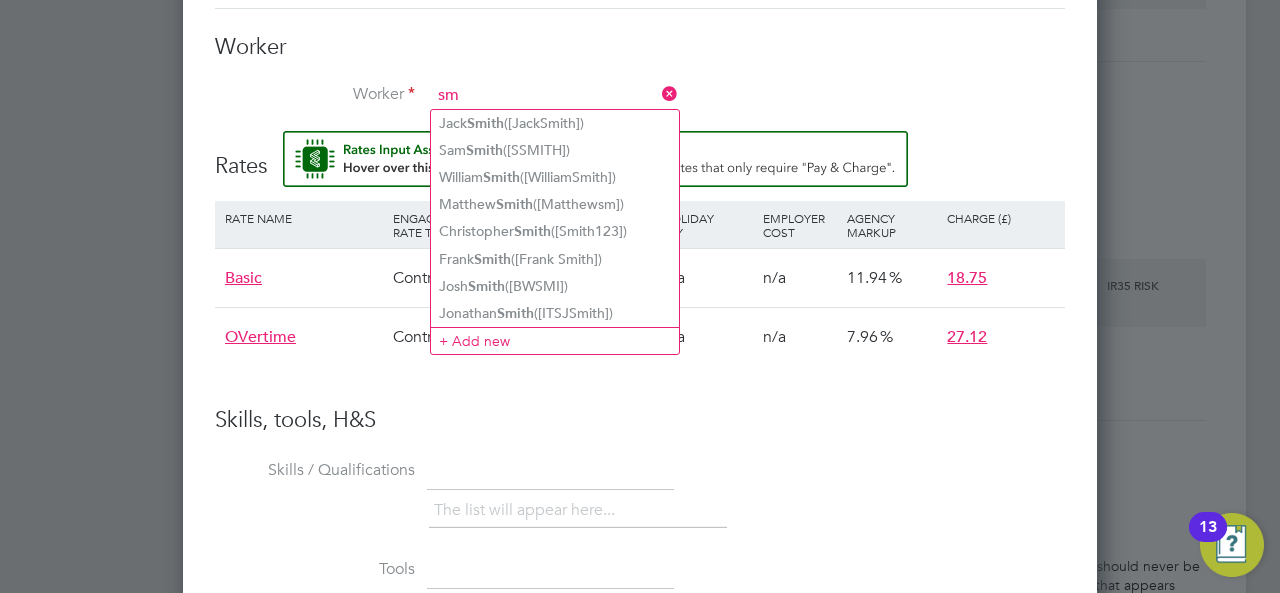 type on "s" 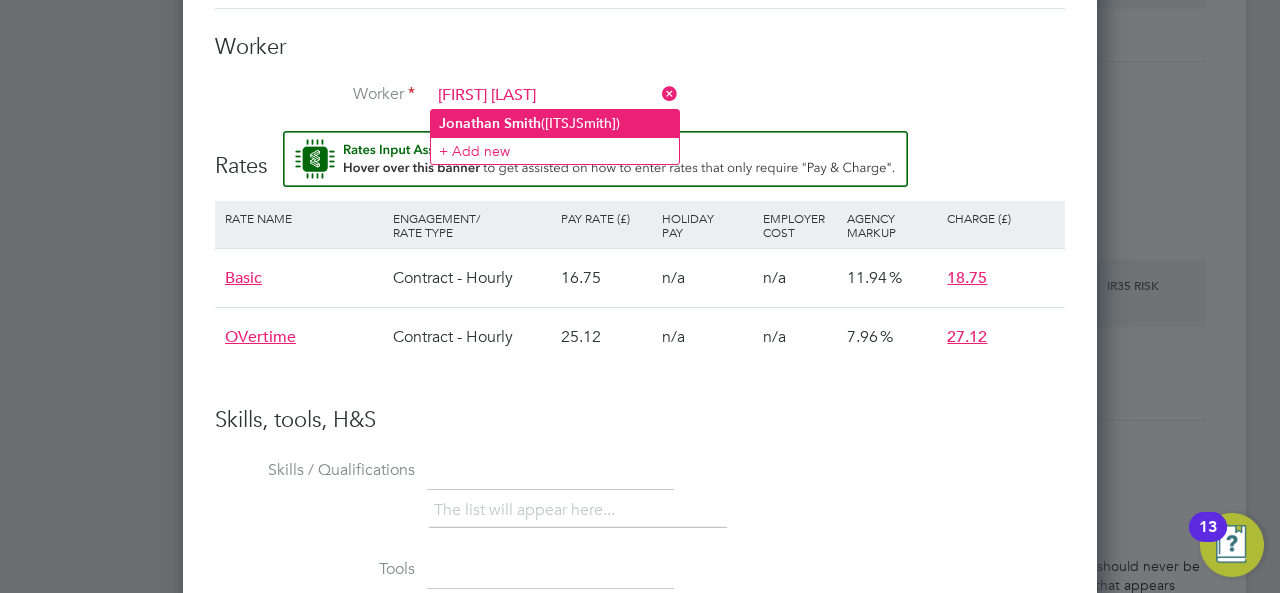 type on "jonathan smith" 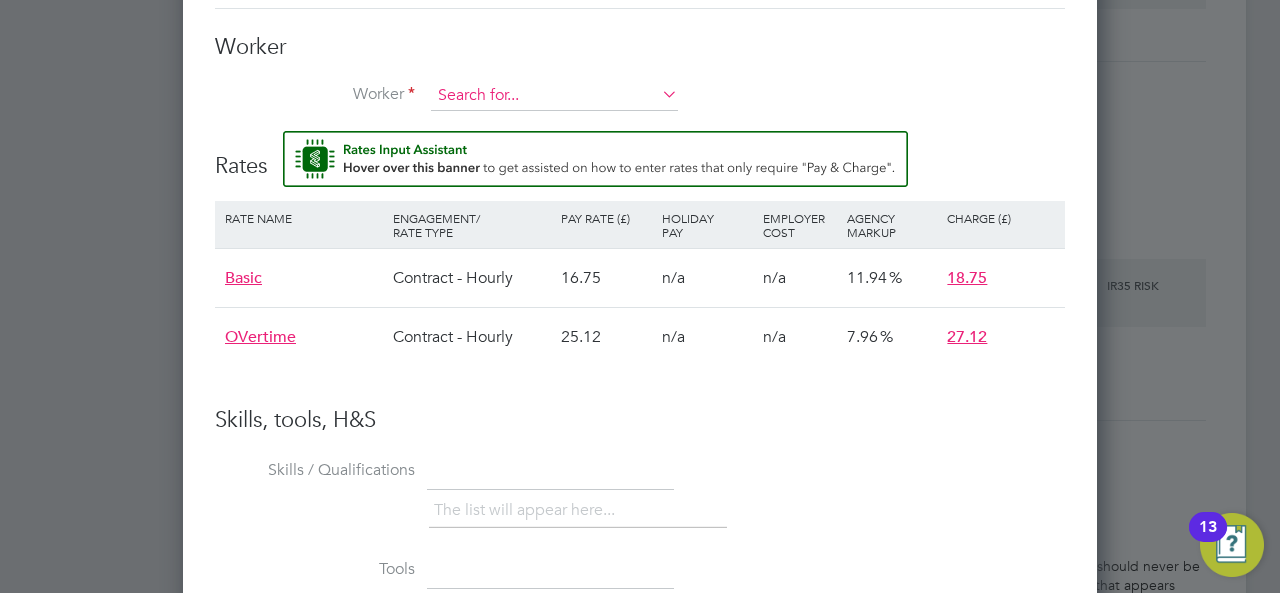click at bounding box center [554, 96] 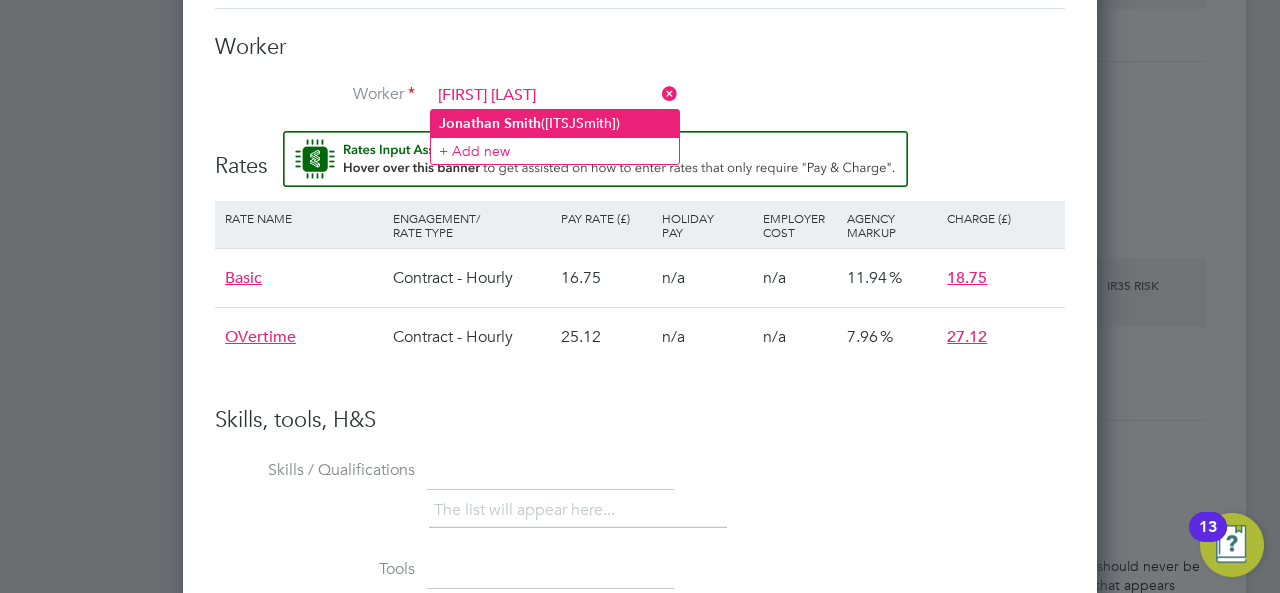 click on "Smith" 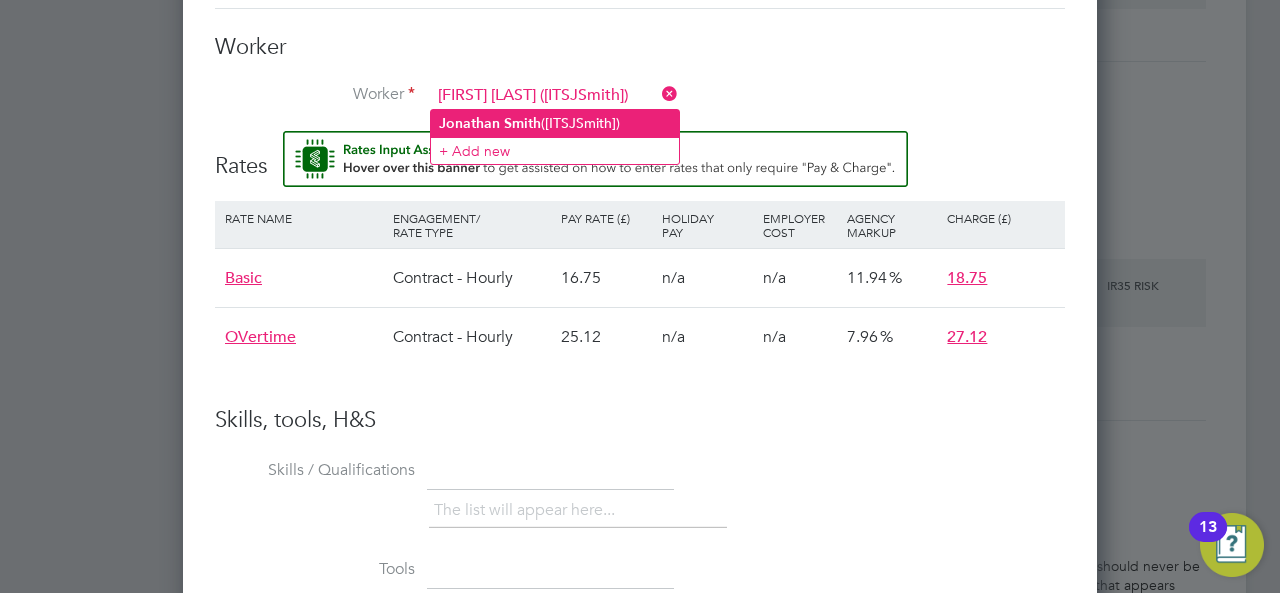 scroll, scrollTop: 10, scrollLeft: 10, axis: both 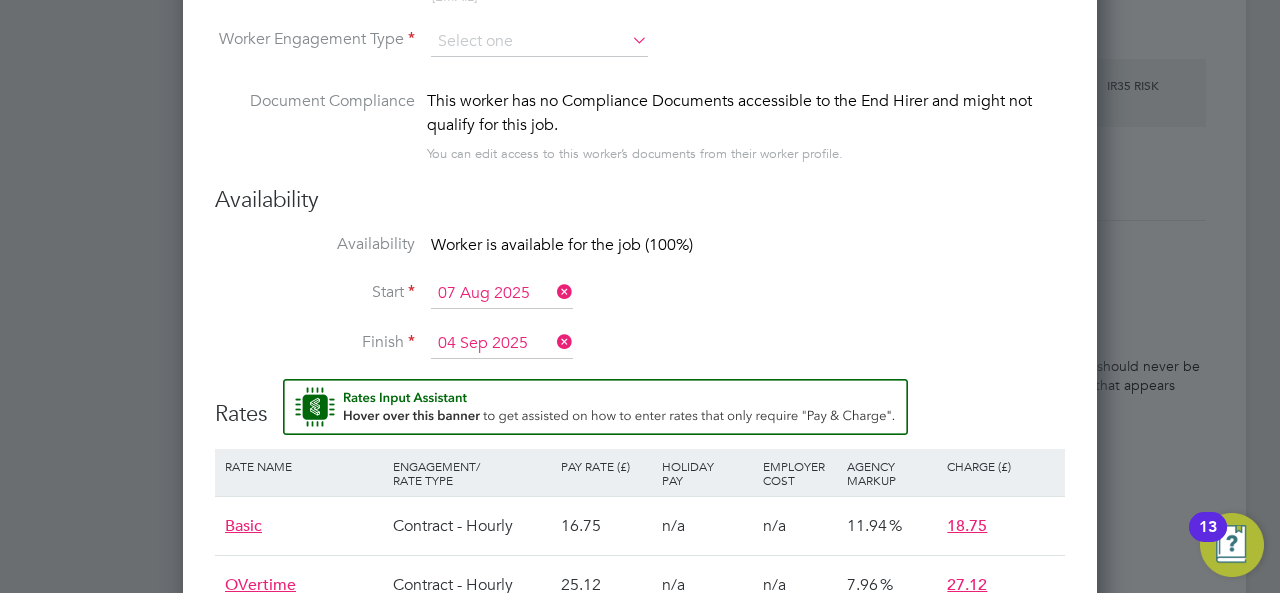 click on "Worker Engagement Type" at bounding box center [640, 58] 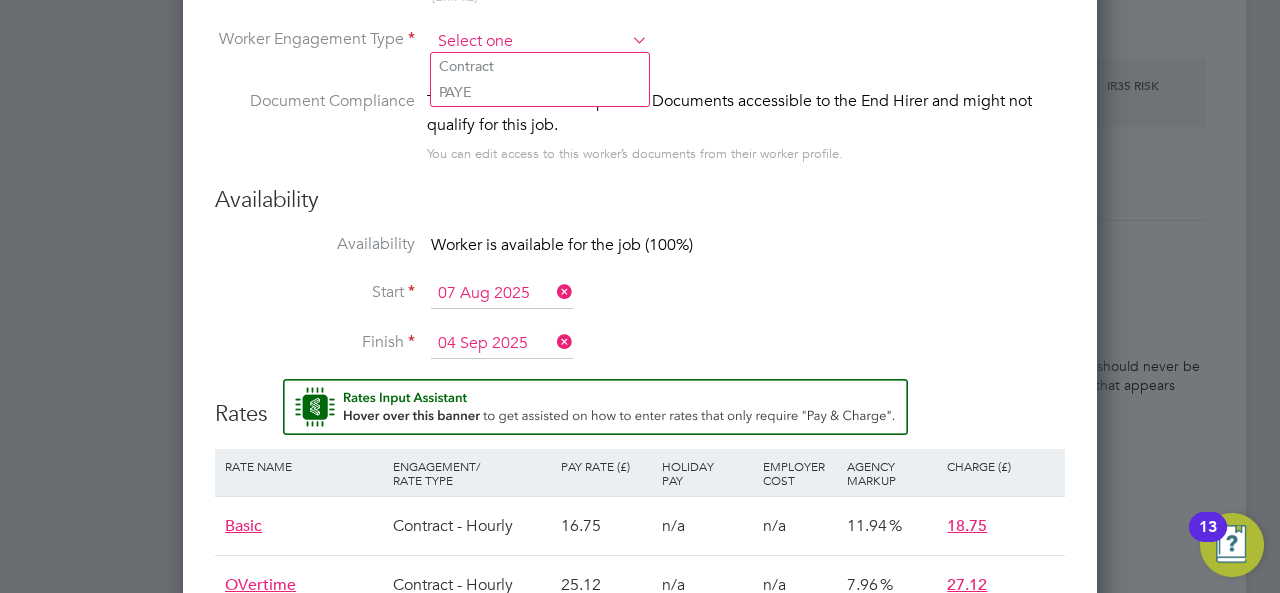 click at bounding box center (539, 42) 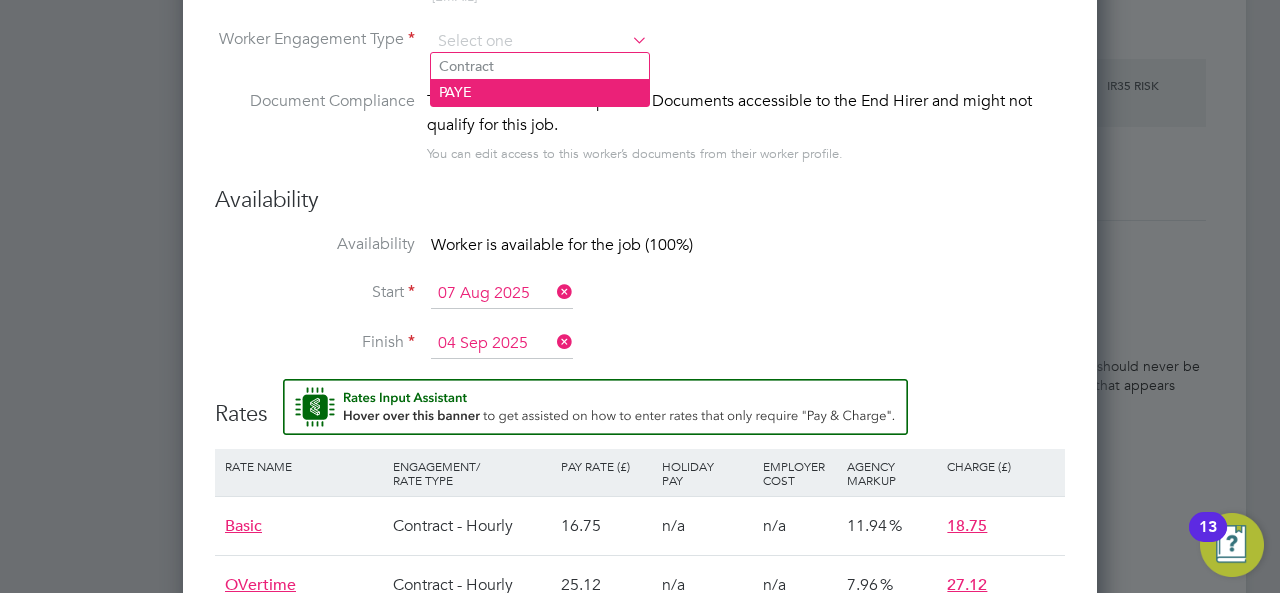 click on "PAYE" 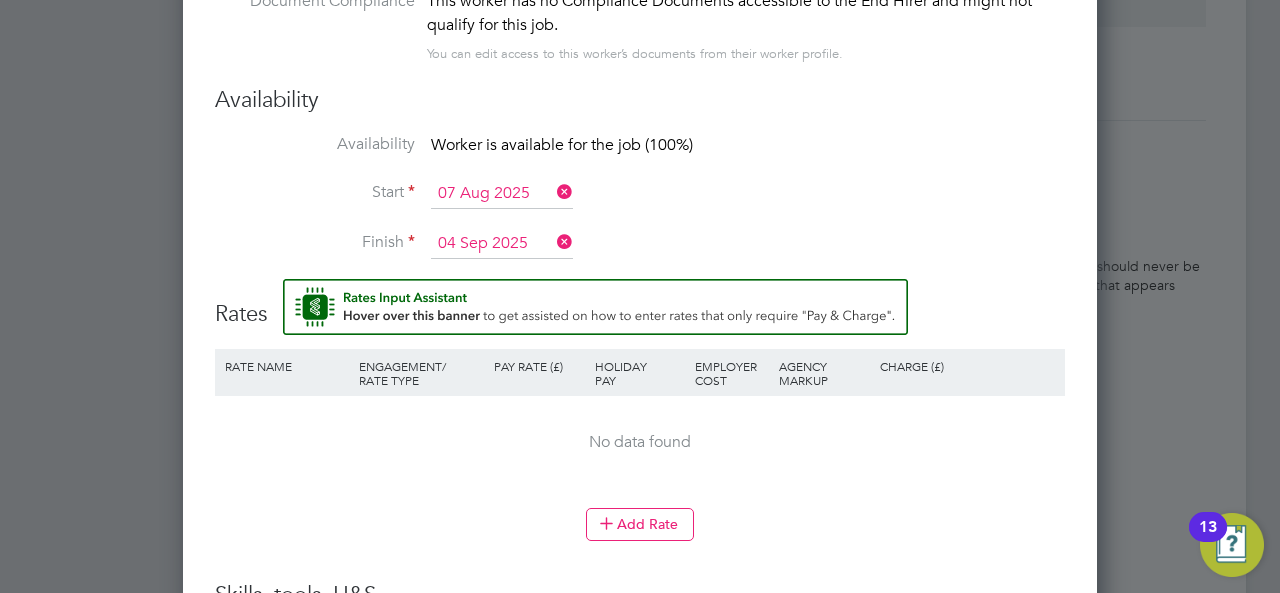 click at bounding box center (553, 242) 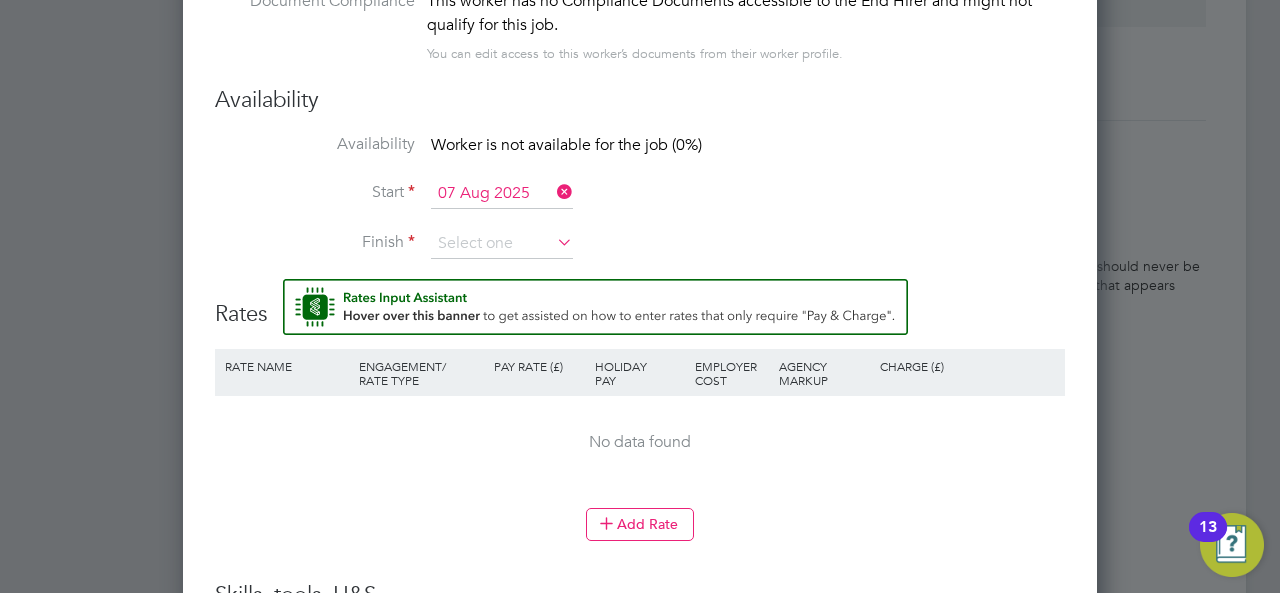 click at bounding box center [553, 242] 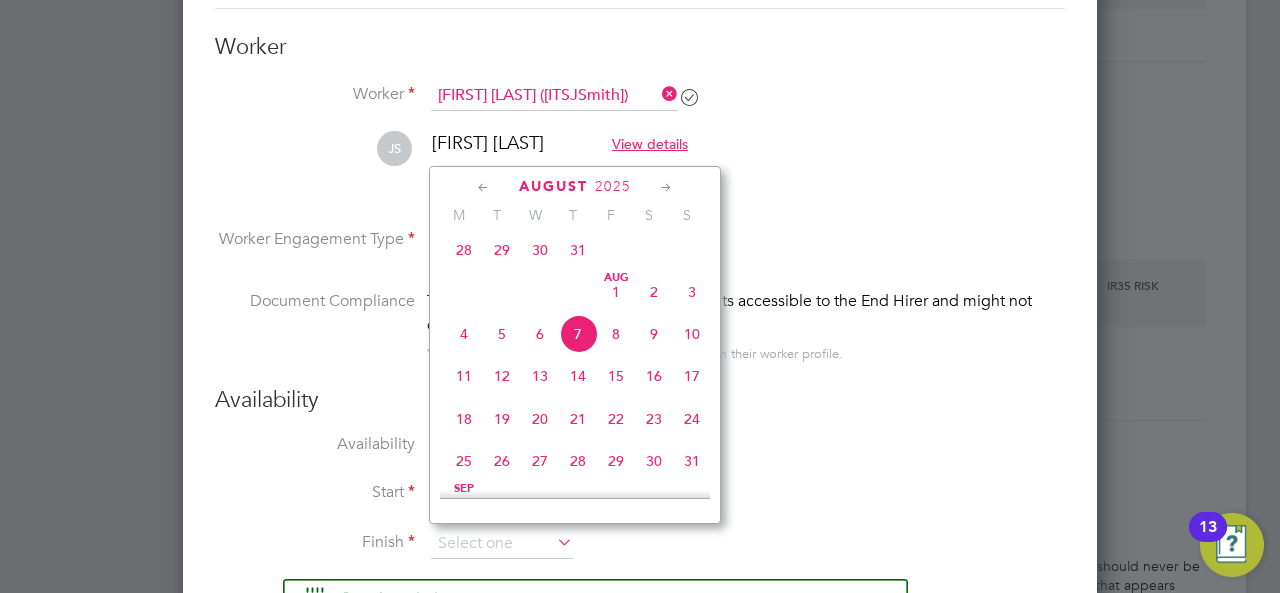 click 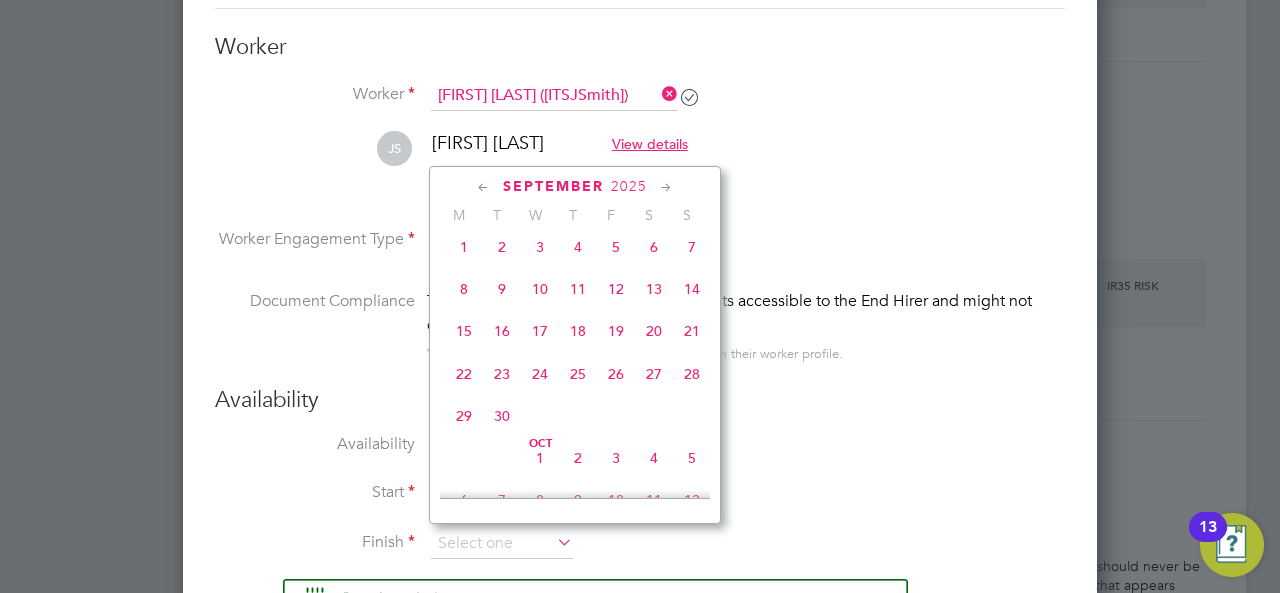 click 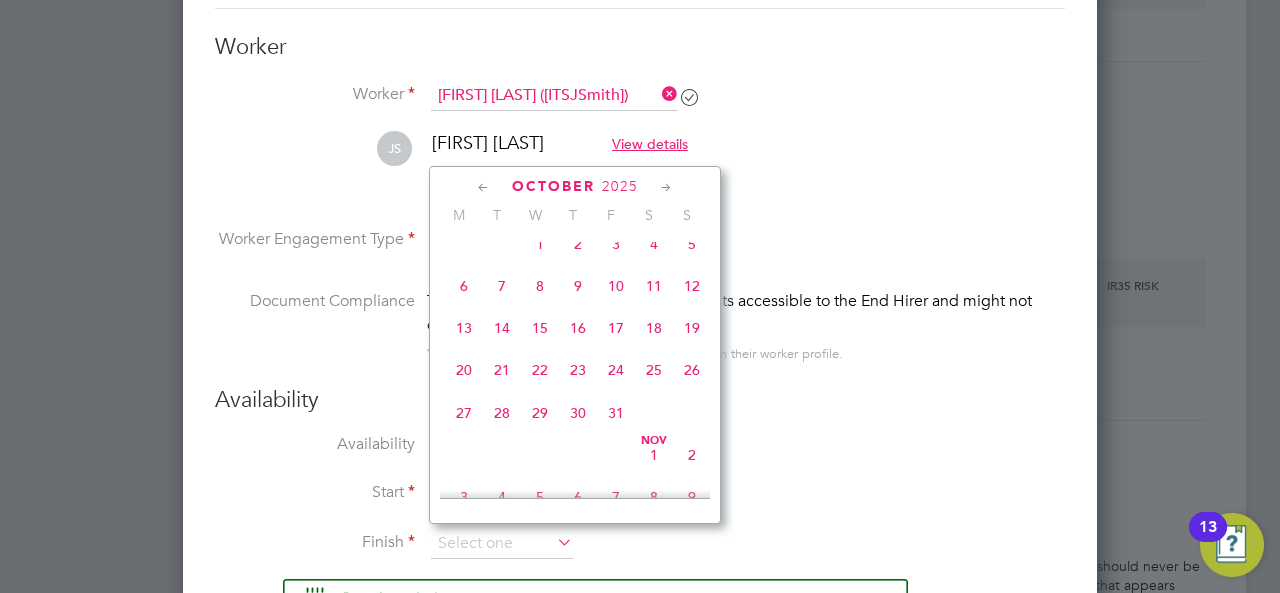click 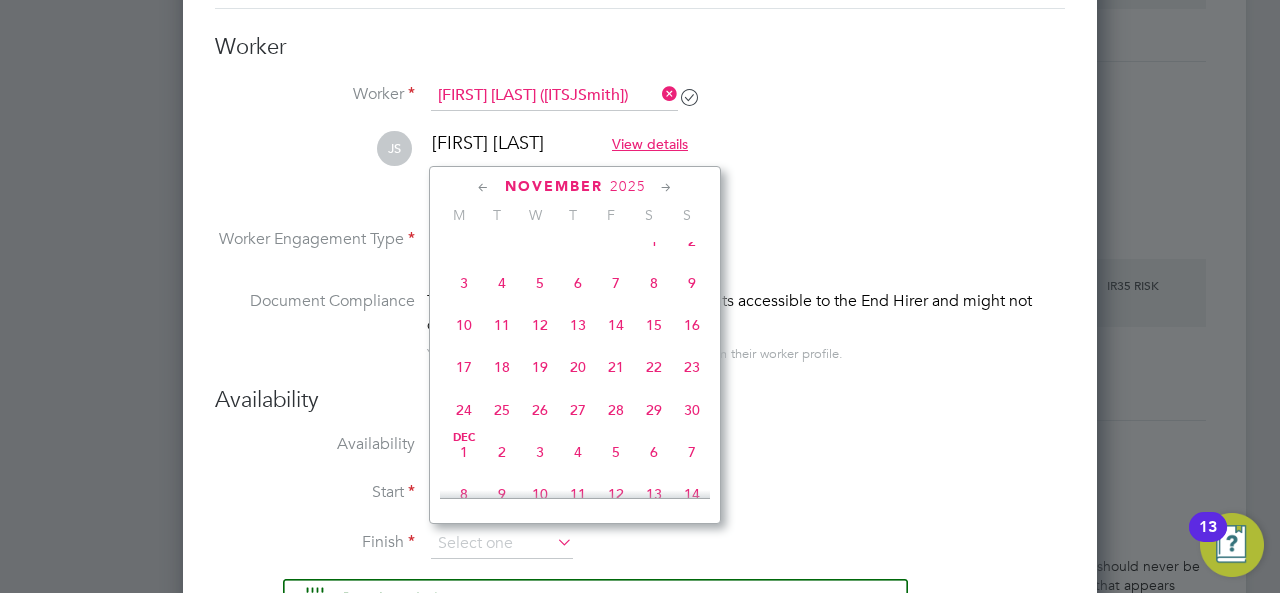 click on "28" 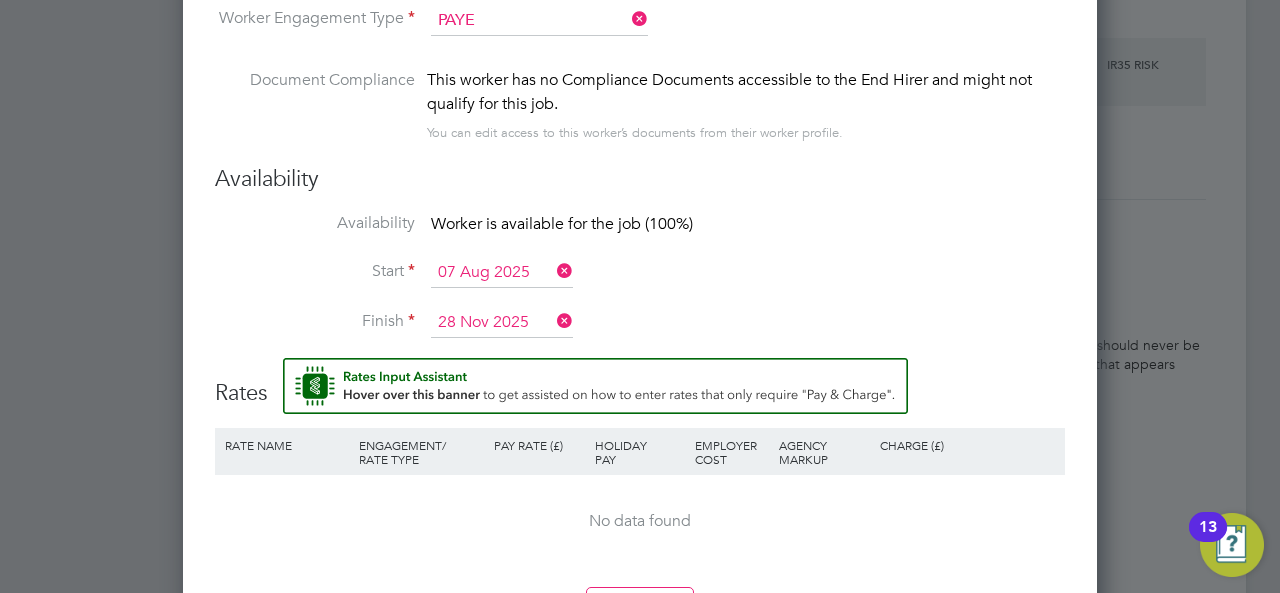 scroll, scrollTop: 1521, scrollLeft: 0, axis: vertical 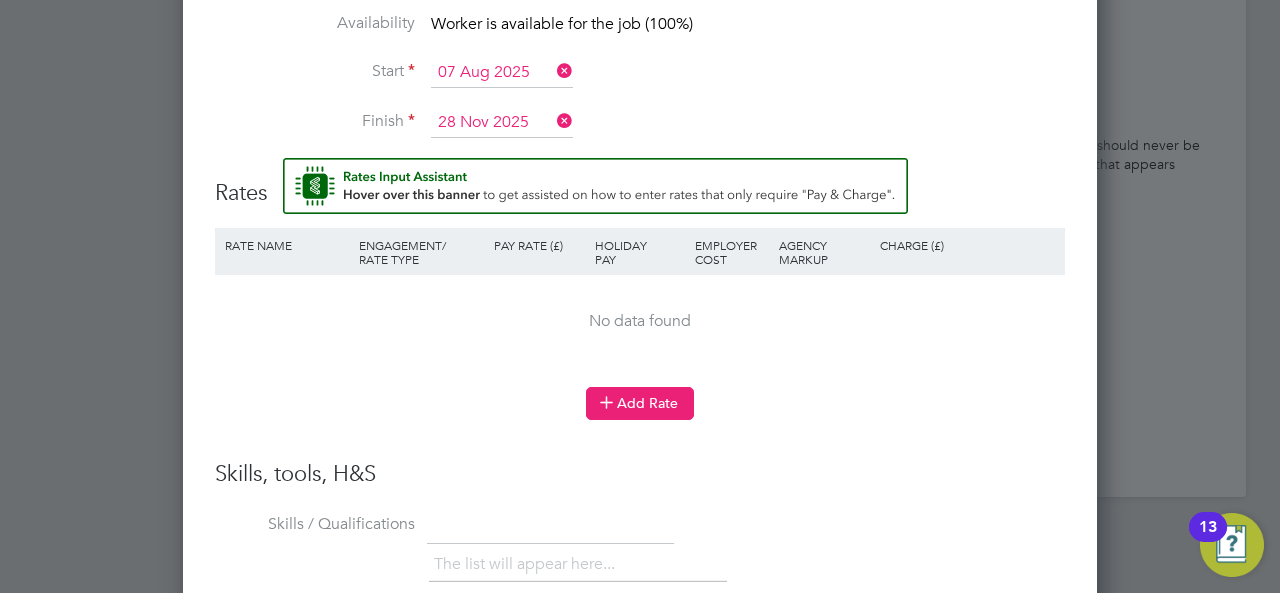 click on "Add Rate" at bounding box center [640, 403] 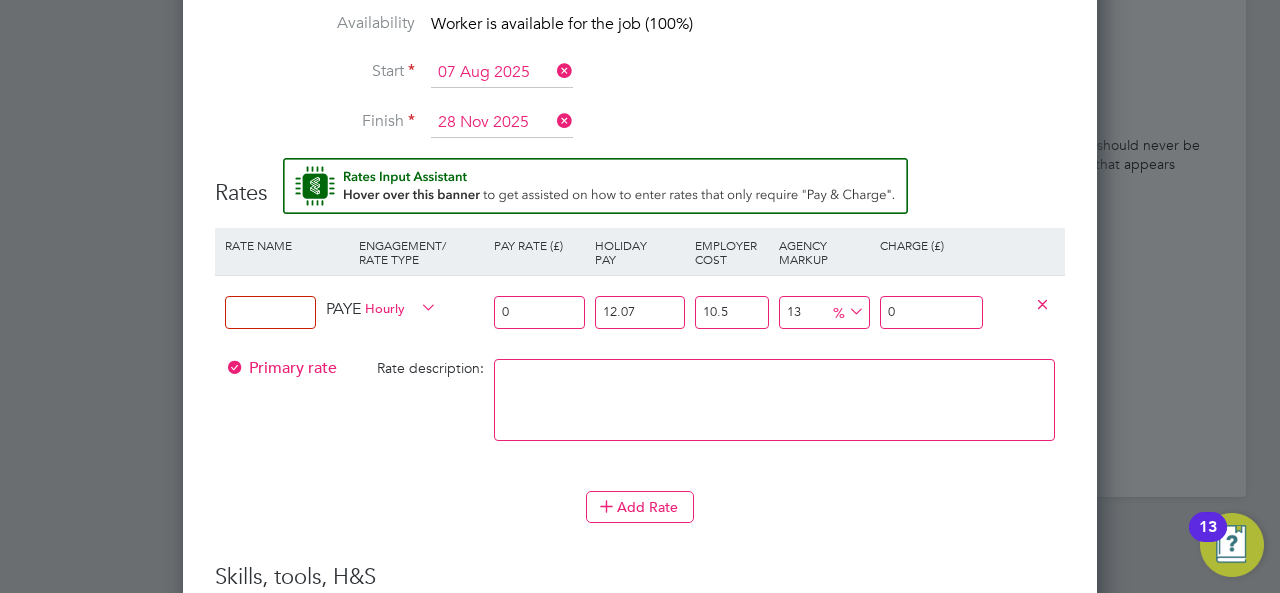 click on "0" at bounding box center [539, 312] 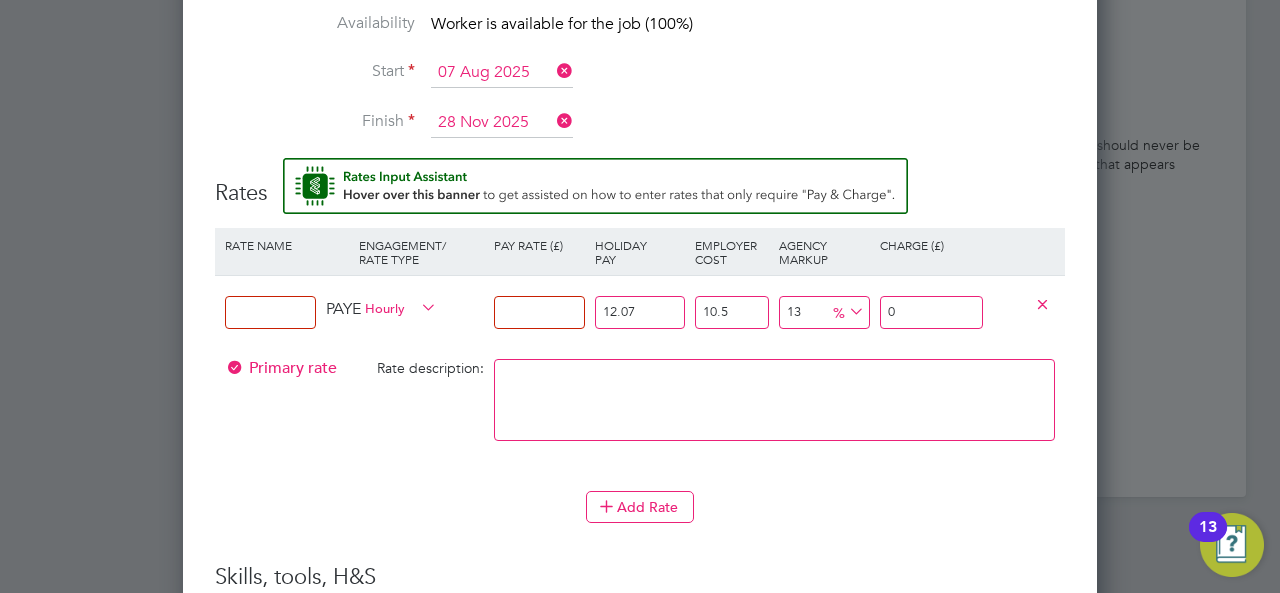 type on "1" 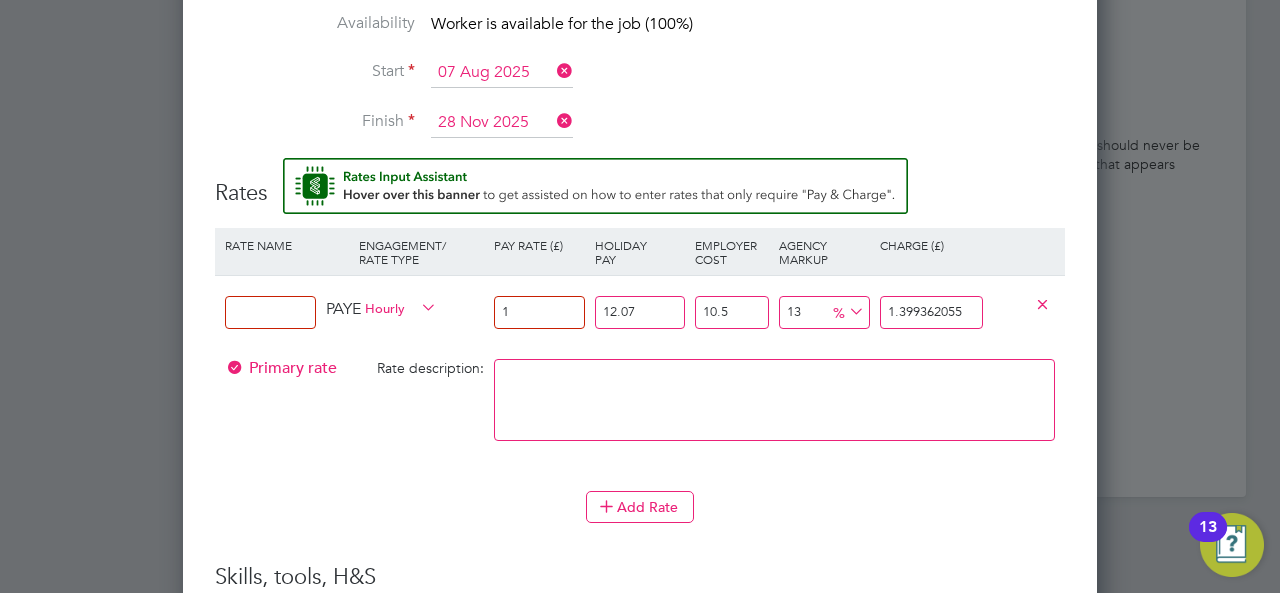 type on "18" 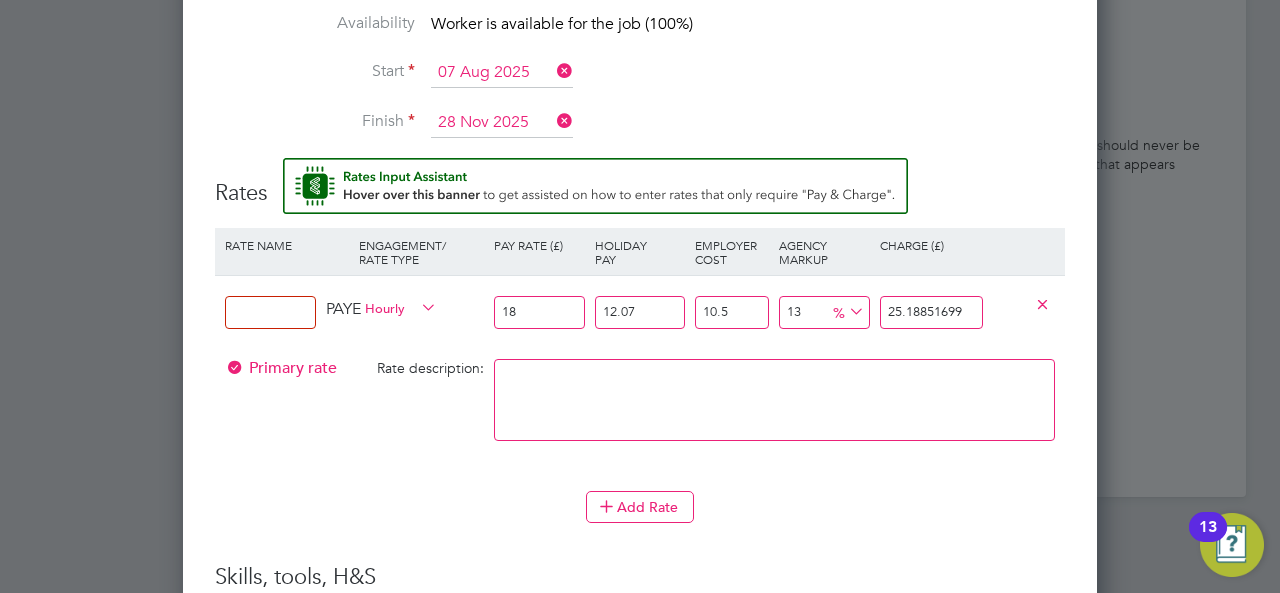 type on "18" 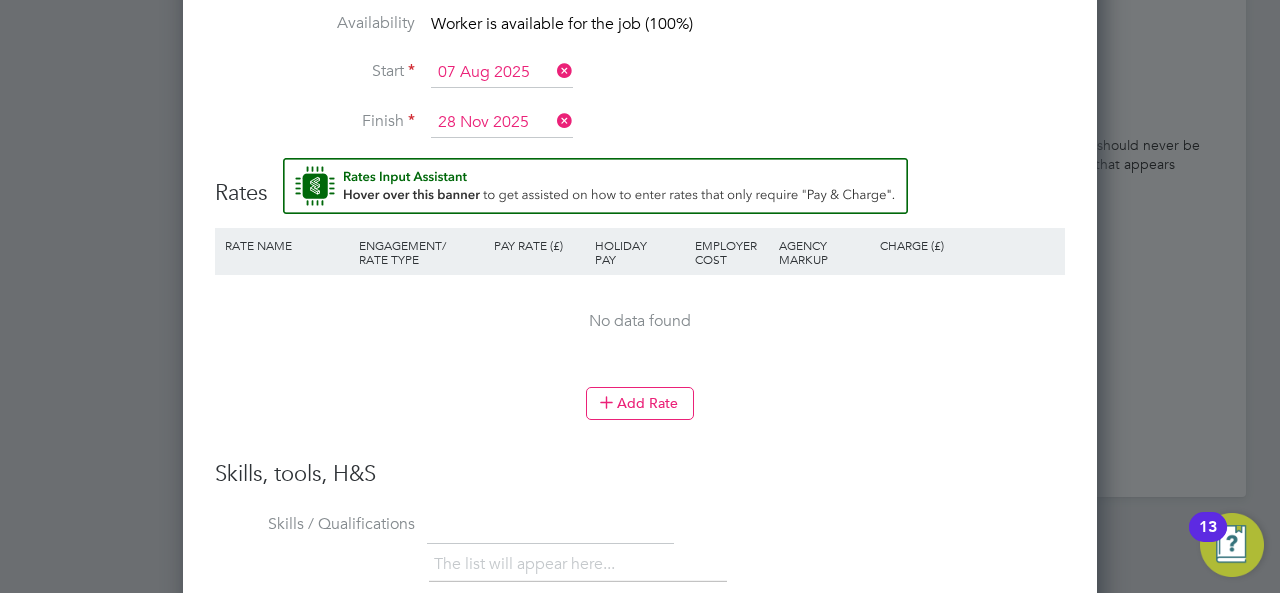 scroll, scrollTop: 10, scrollLeft: 10, axis: both 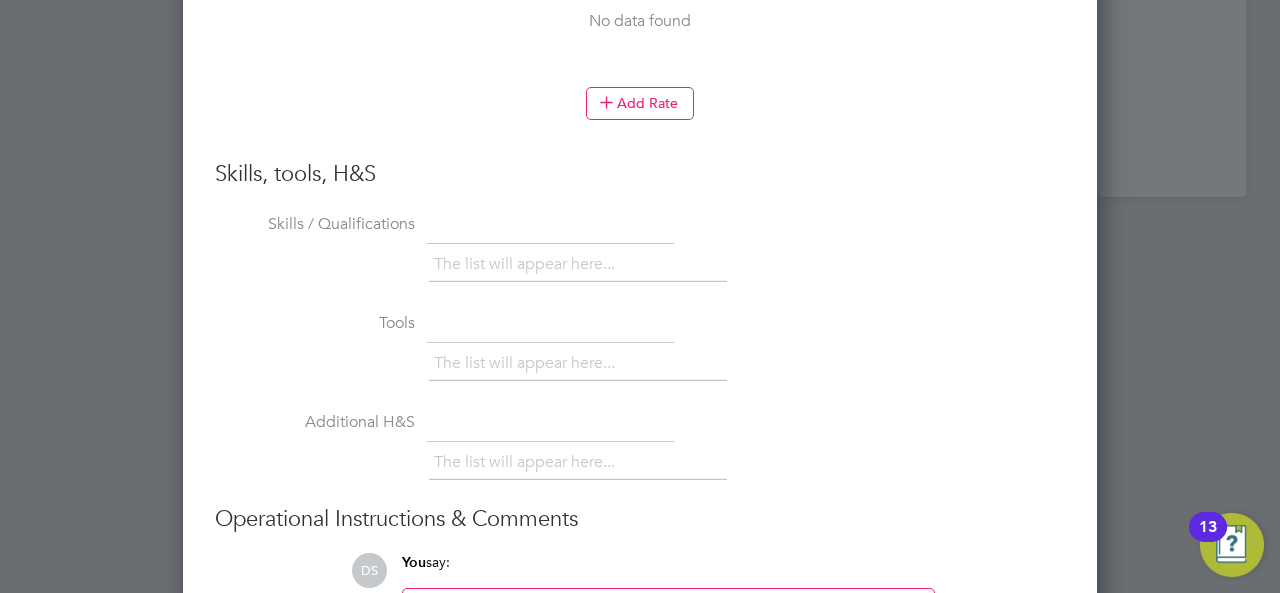 click on "The list will appear here..." at bounding box center (528, 264) 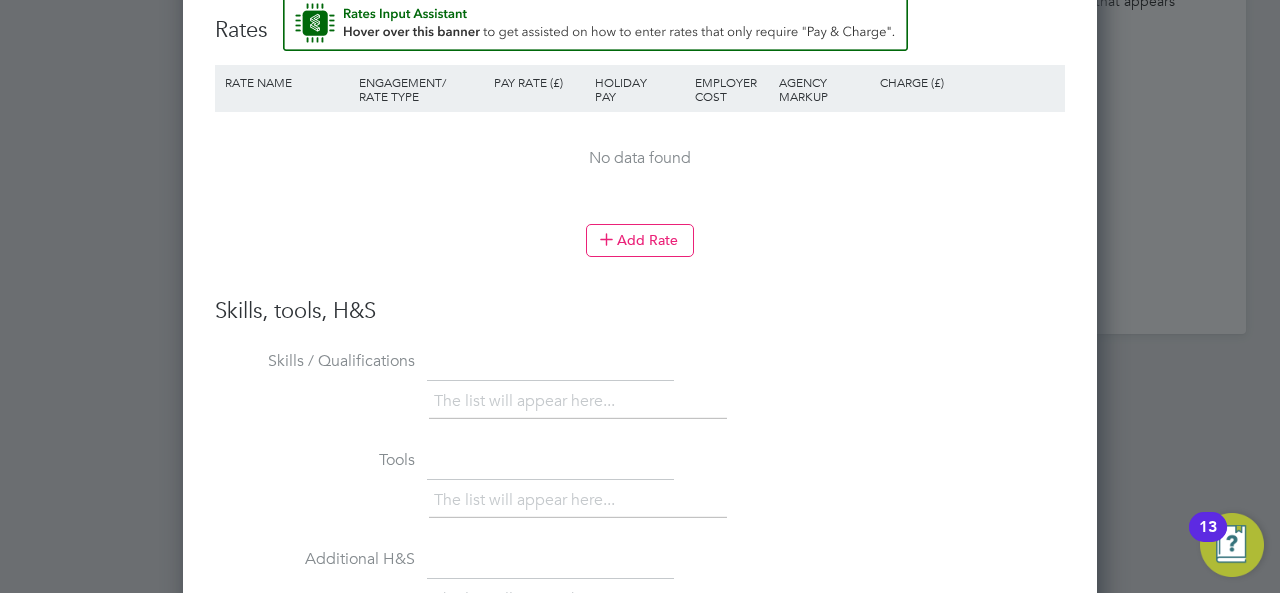scroll, scrollTop: 1921, scrollLeft: 0, axis: vertical 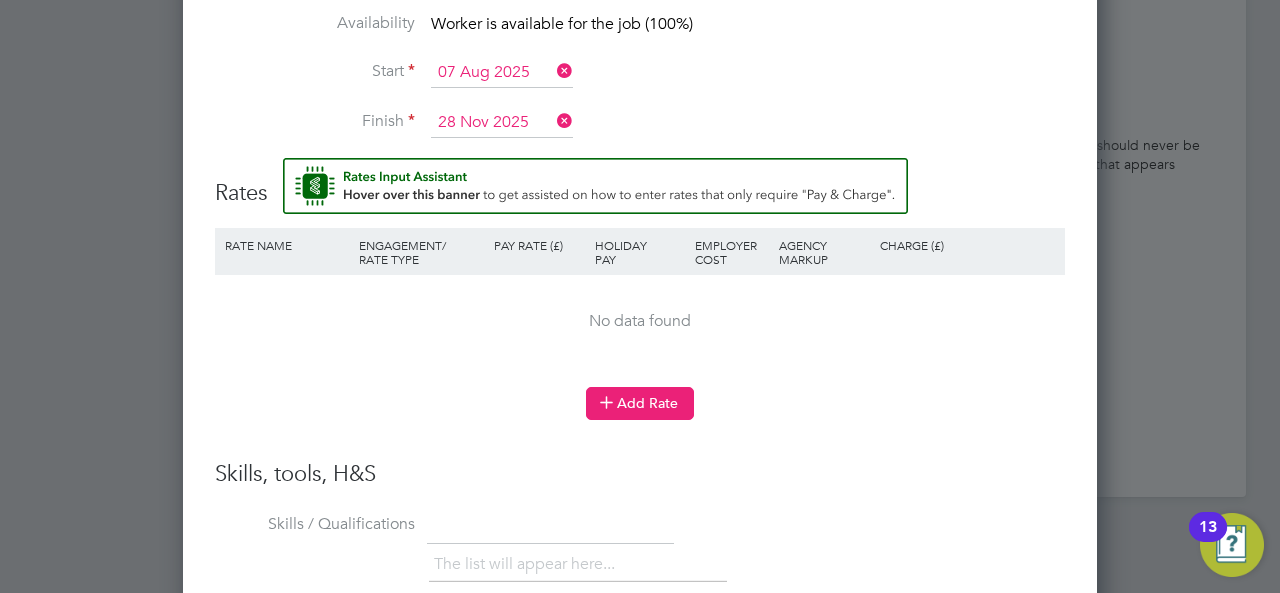 click on "Add Rate" at bounding box center (640, 403) 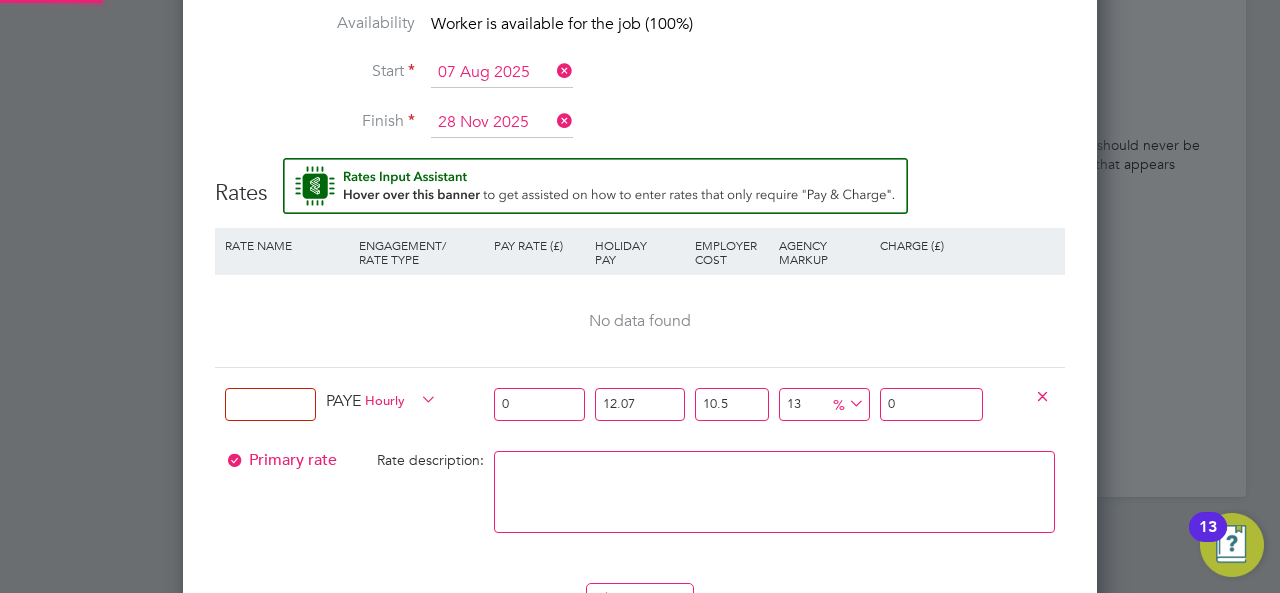 scroll, scrollTop: 10, scrollLeft: 10, axis: both 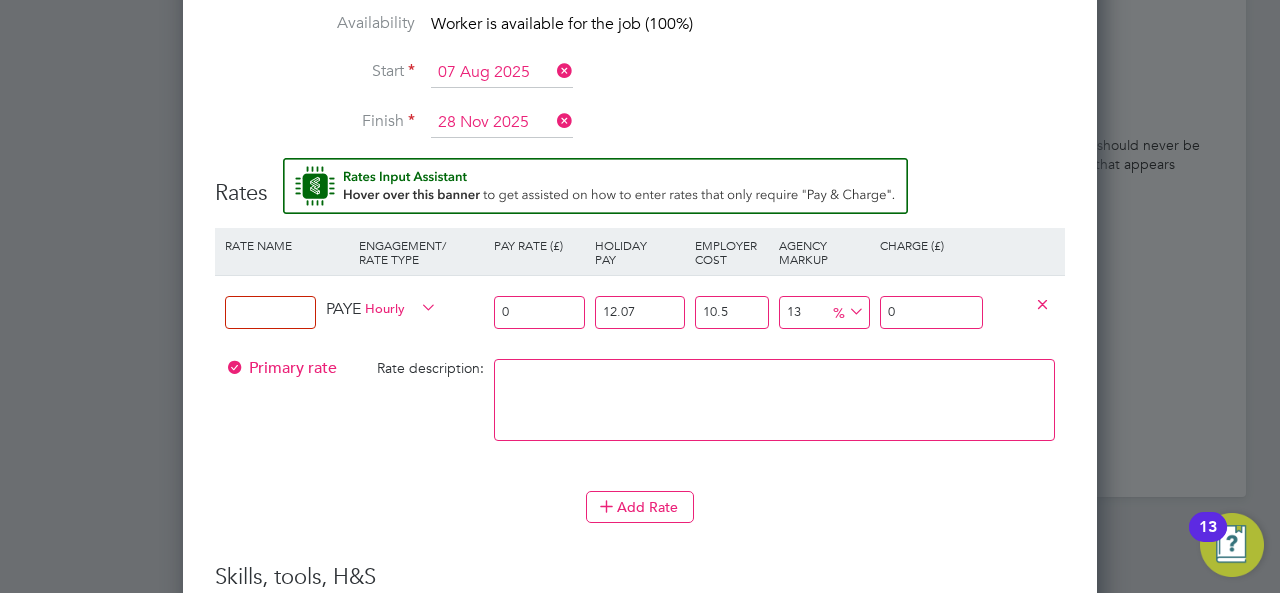 click at bounding box center (270, 312) 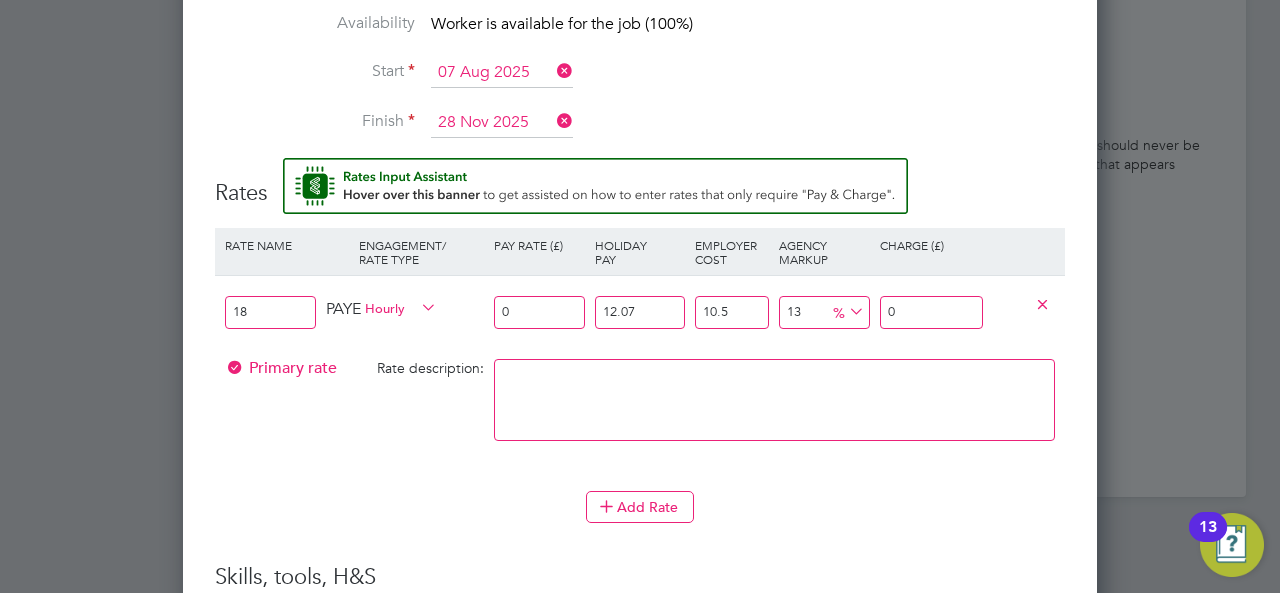 type on "18" 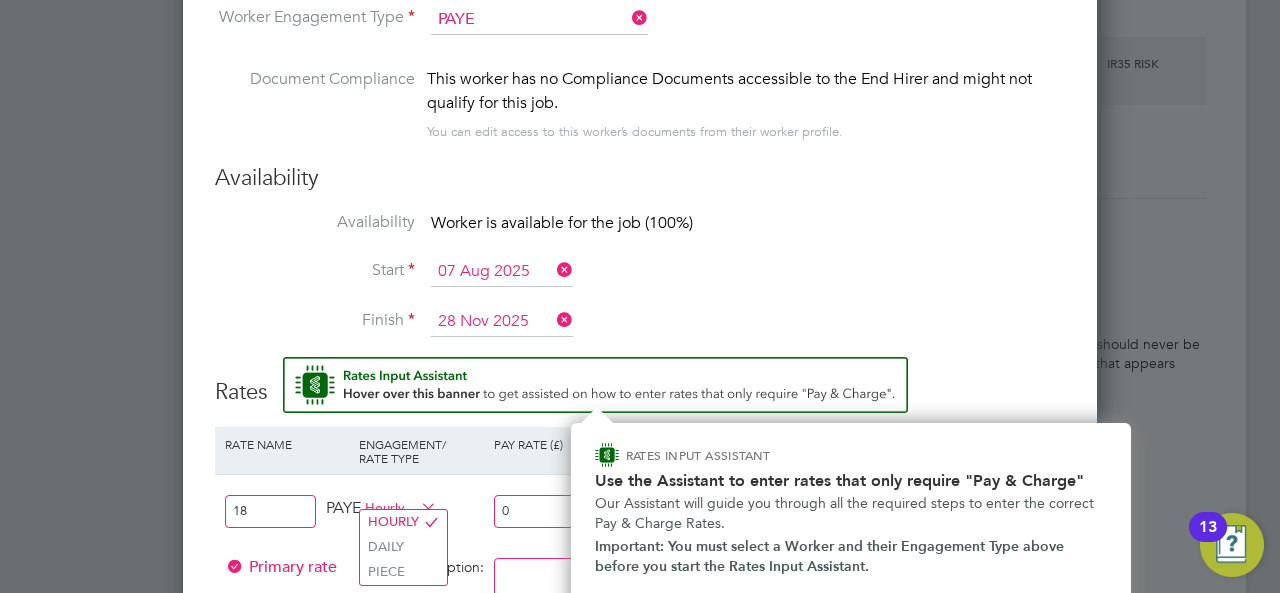 scroll, scrollTop: 1781, scrollLeft: 0, axis: vertical 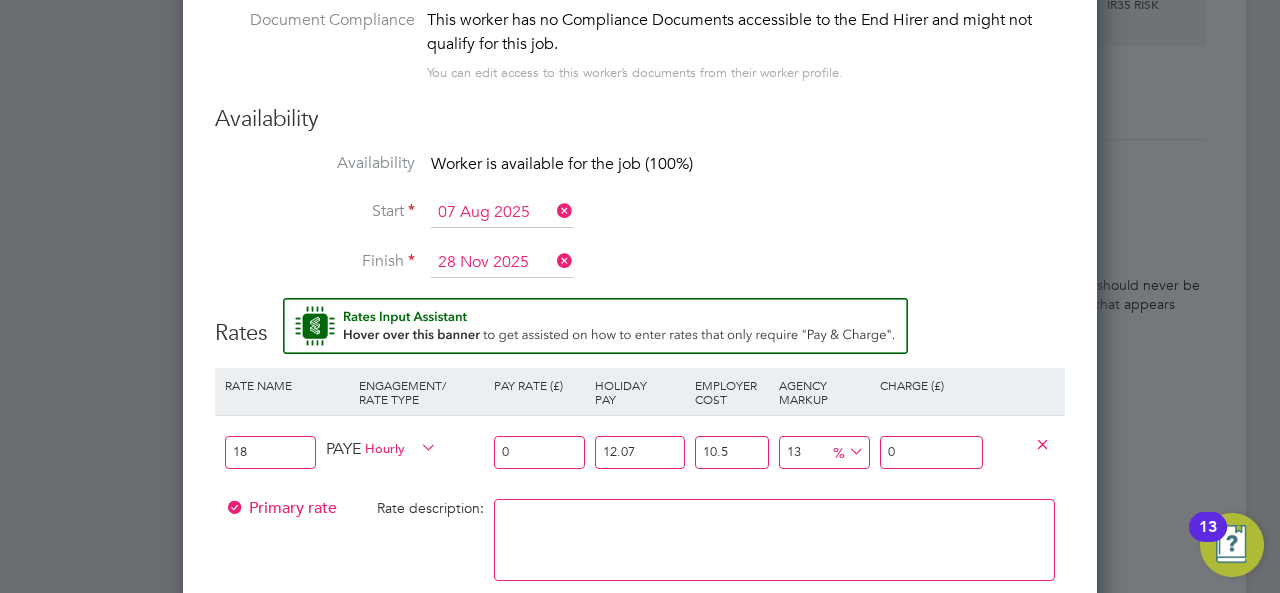 click on "Primary rate Rate description:" at bounding box center (640, 550) 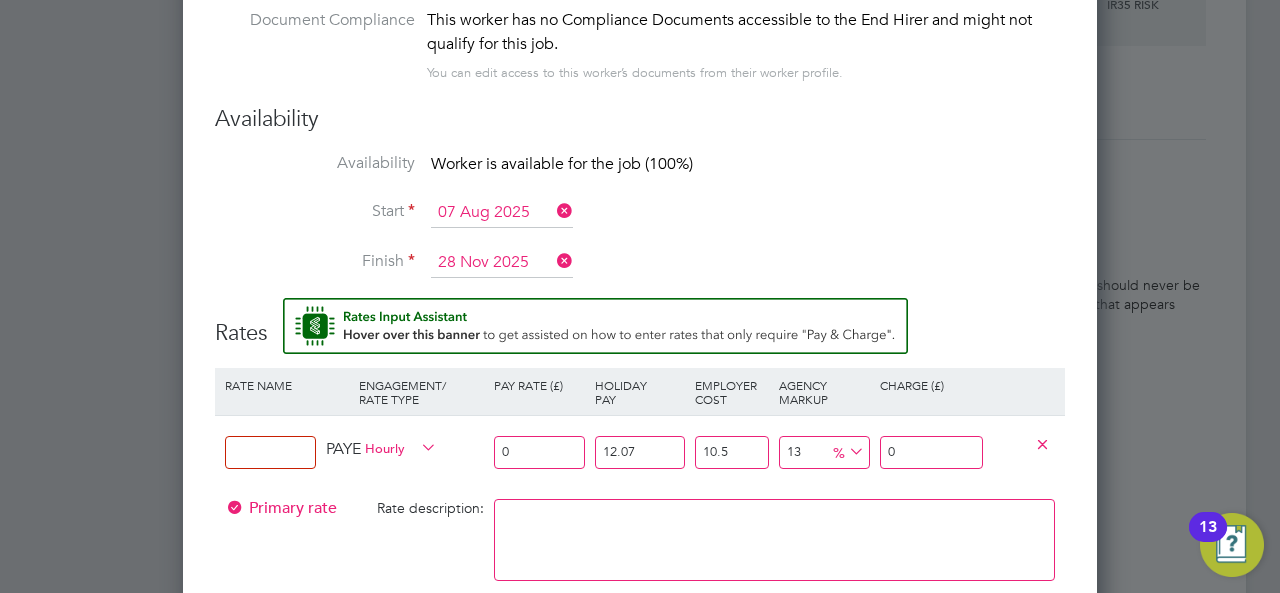 type 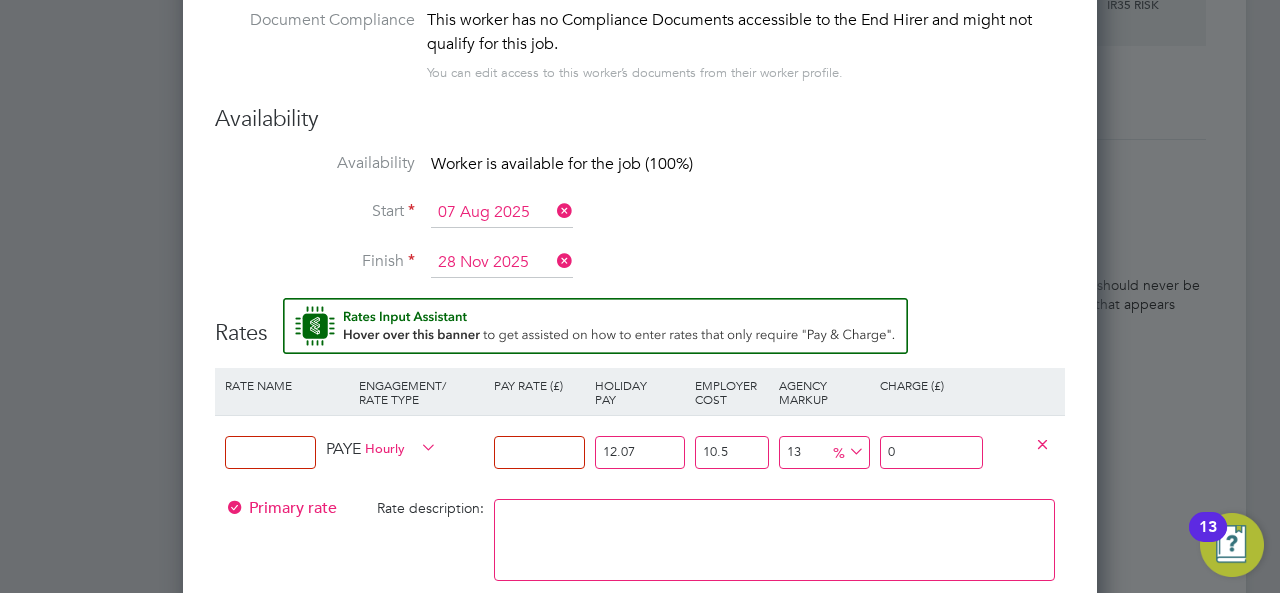 type on "1" 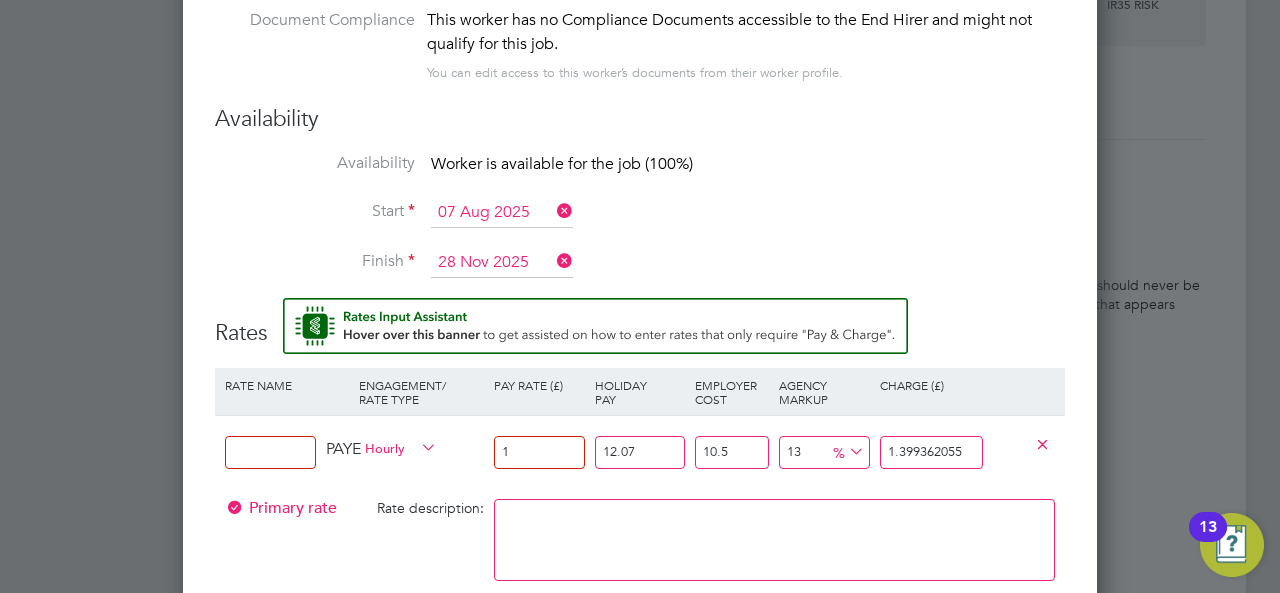 type on "18" 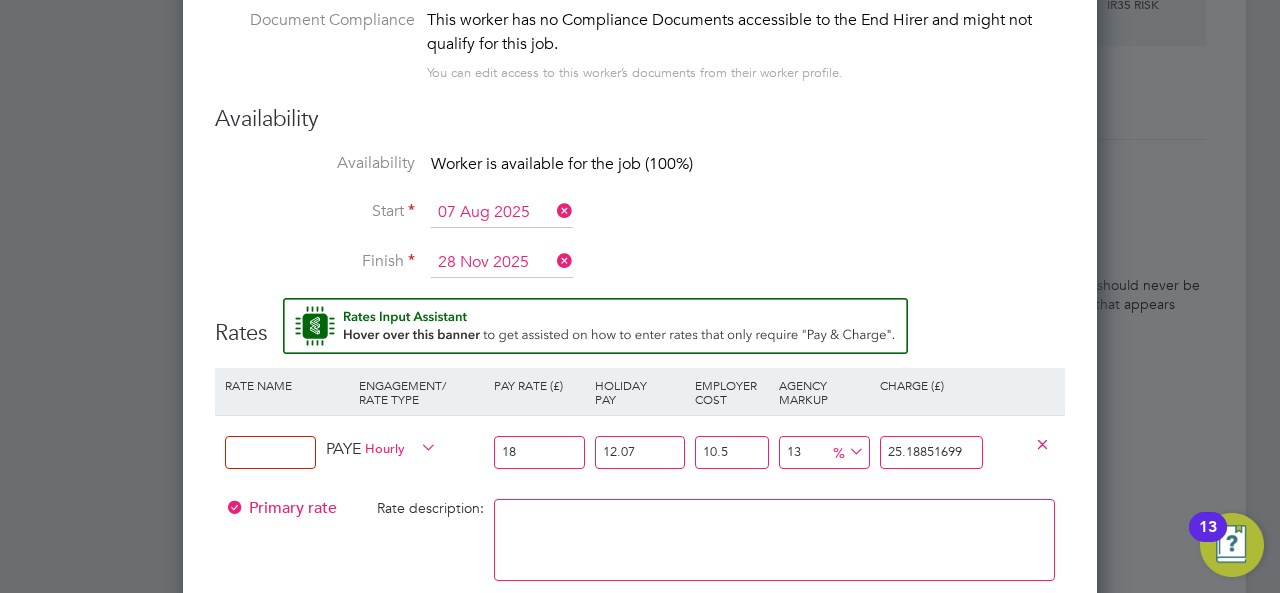 type on "18" 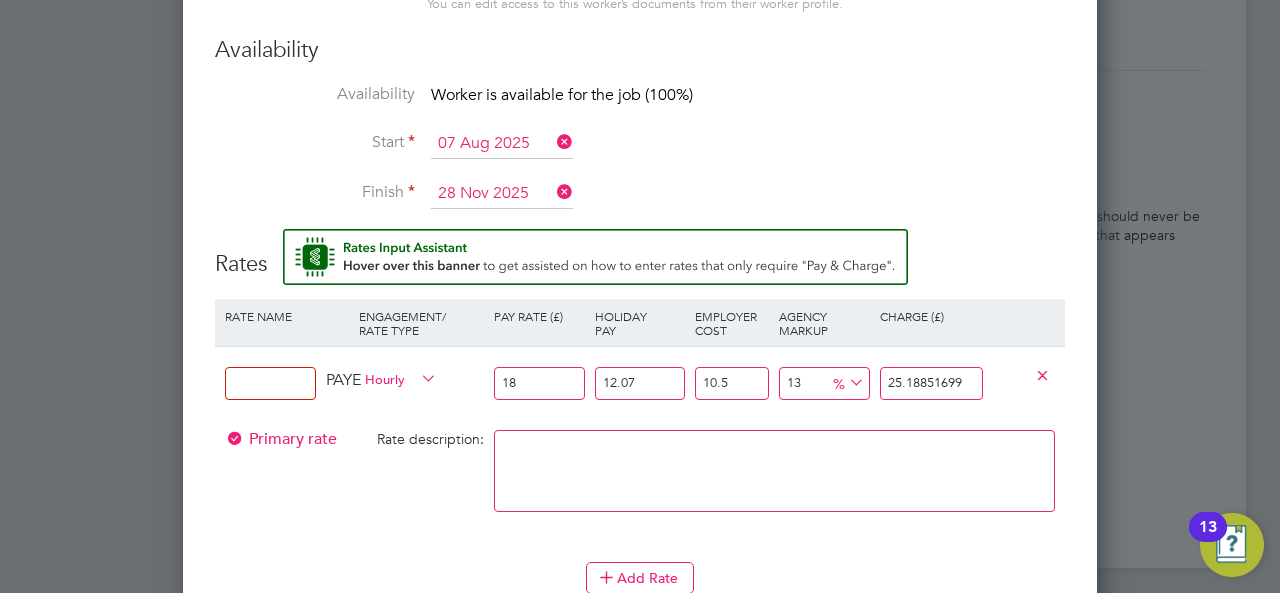 scroll, scrollTop: 1881, scrollLeft: 0, axis: vertical 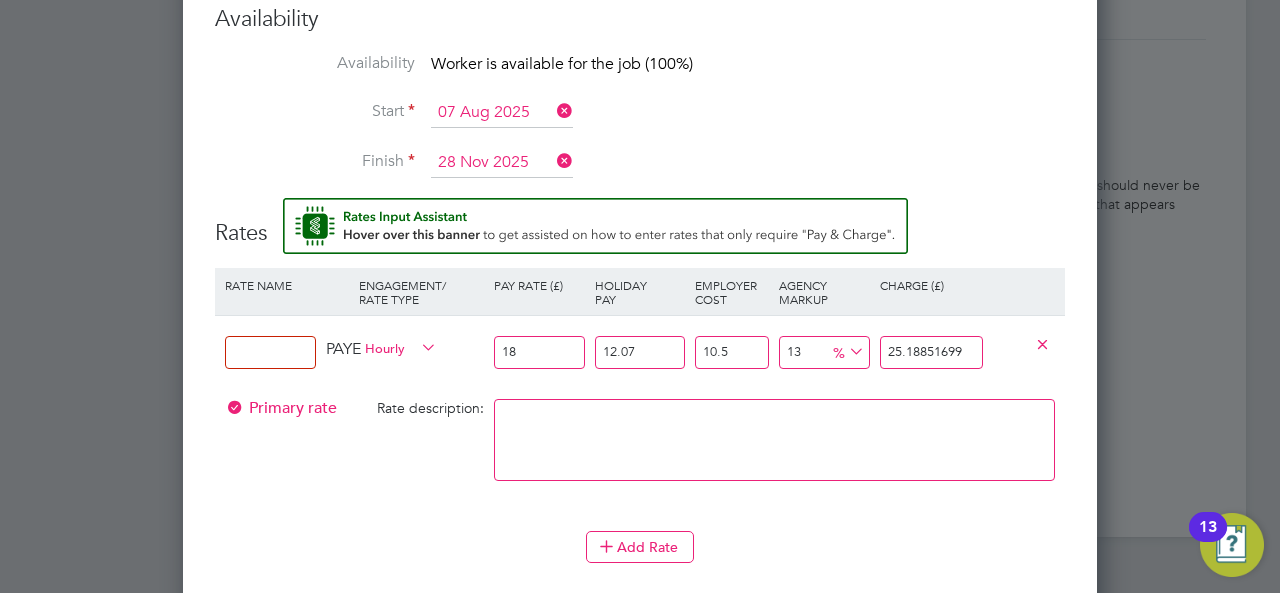 click at bounding box center [270, 352] 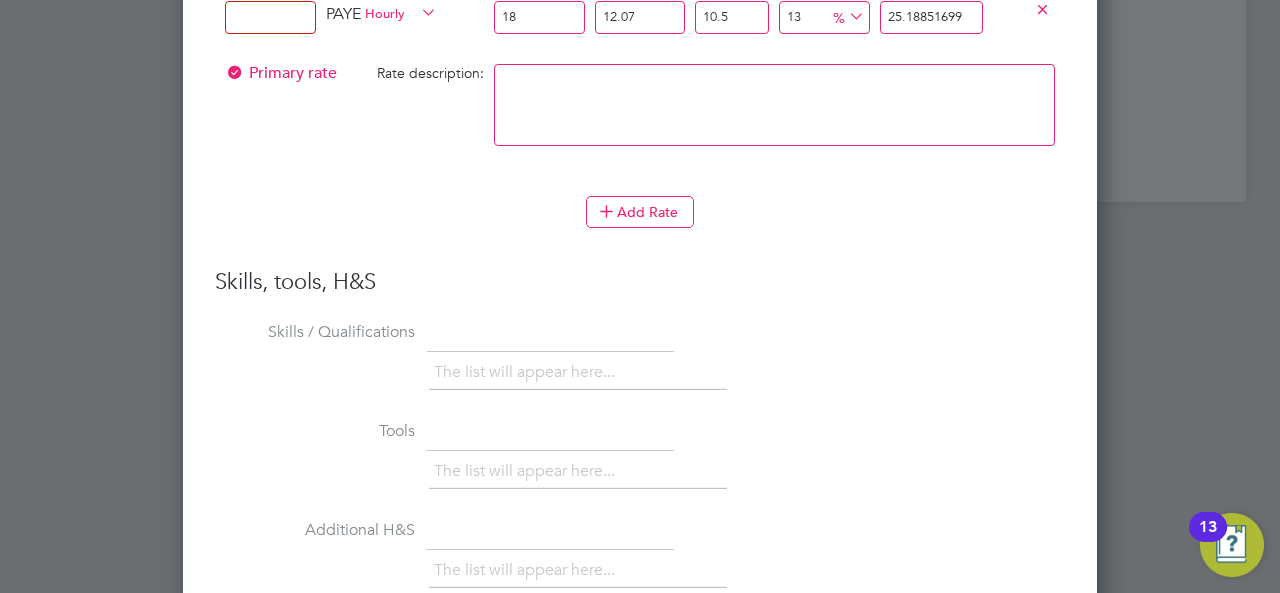 scroll, scrollTop: 2022, scrollLeft: 0, axis: vertical 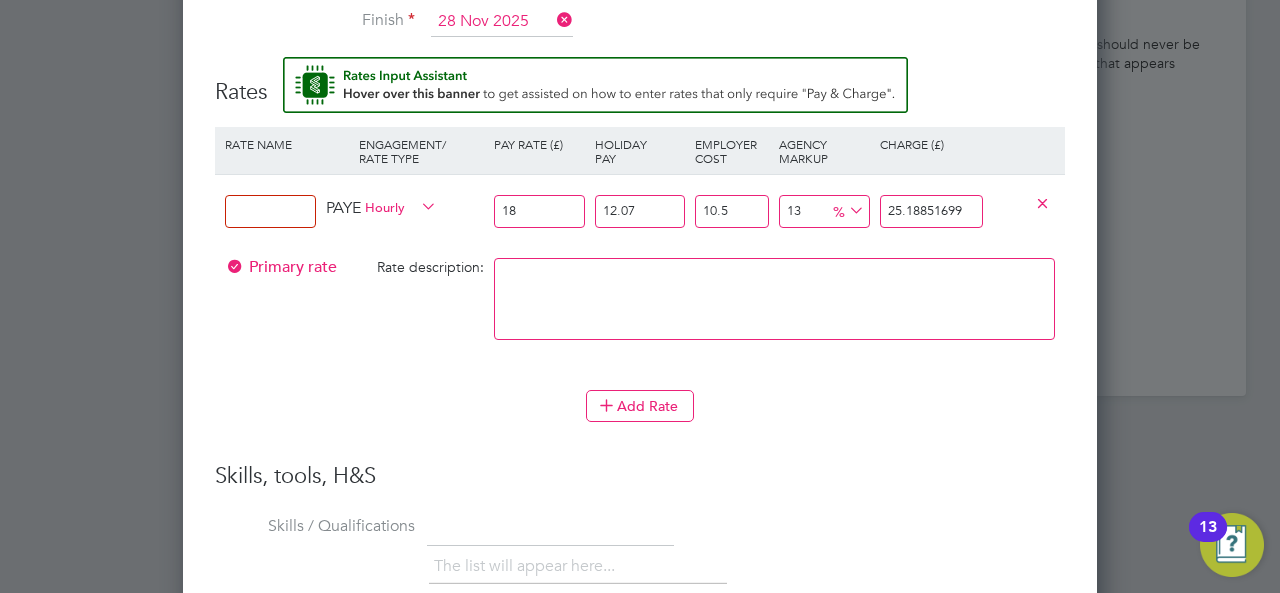 click at bounding box center (270, 211) 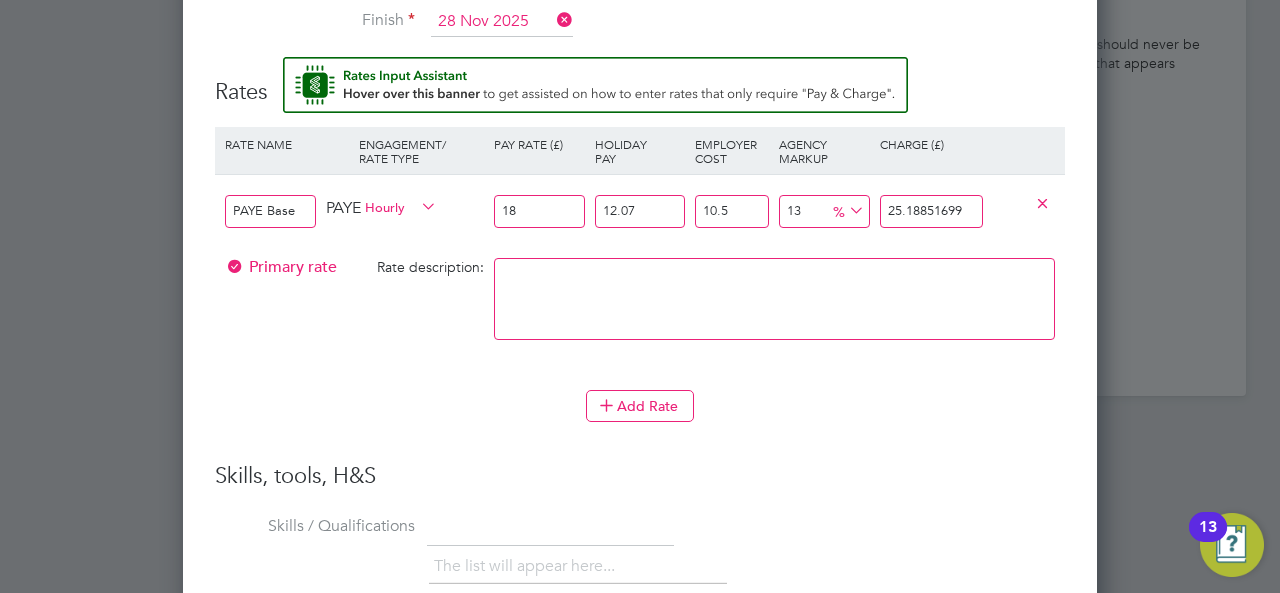 type on "PAYE Base" 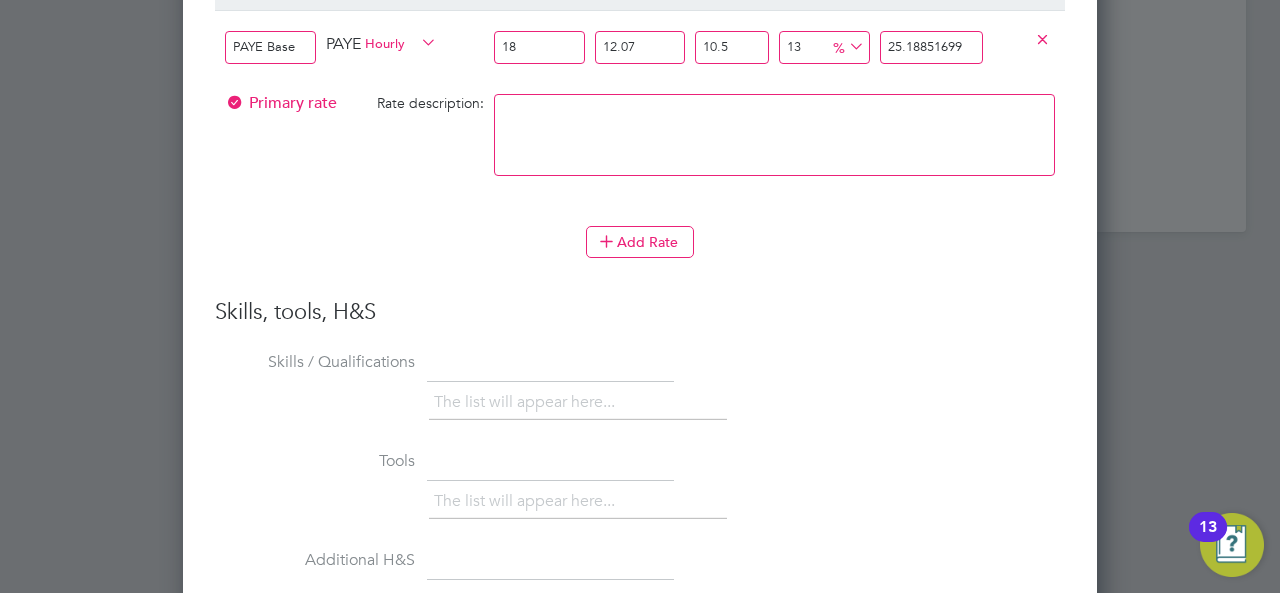 scroll, scrollTop: 2522, scrollLeft: 0, axis: vertical 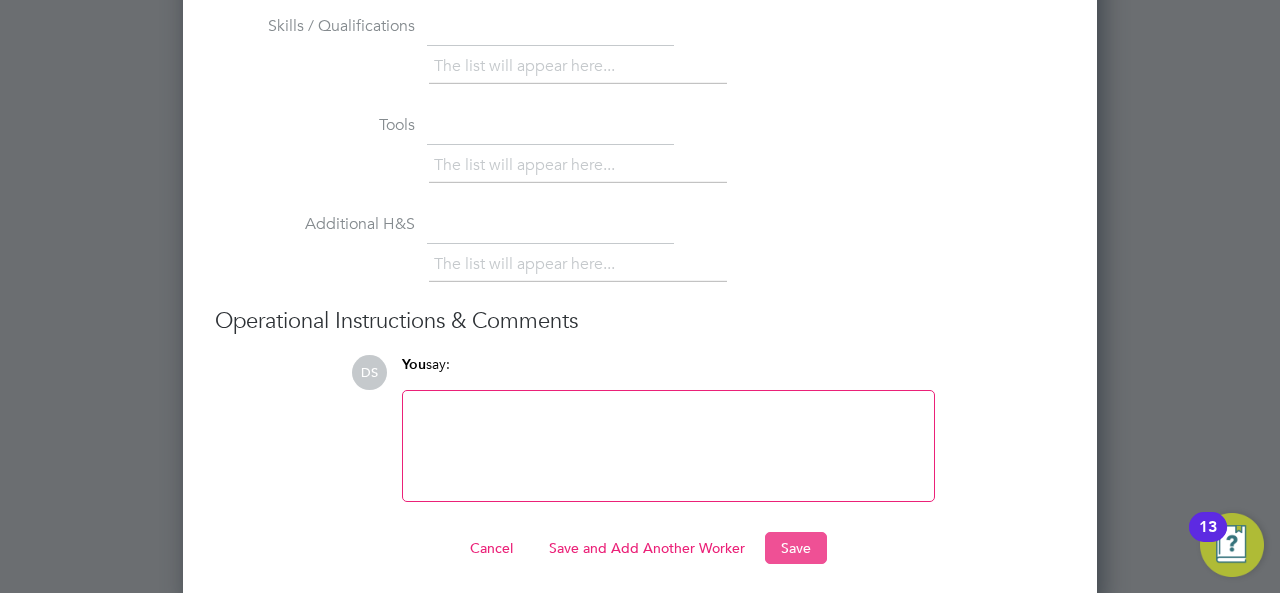 click on "Save" at bounding box center (796, 548) 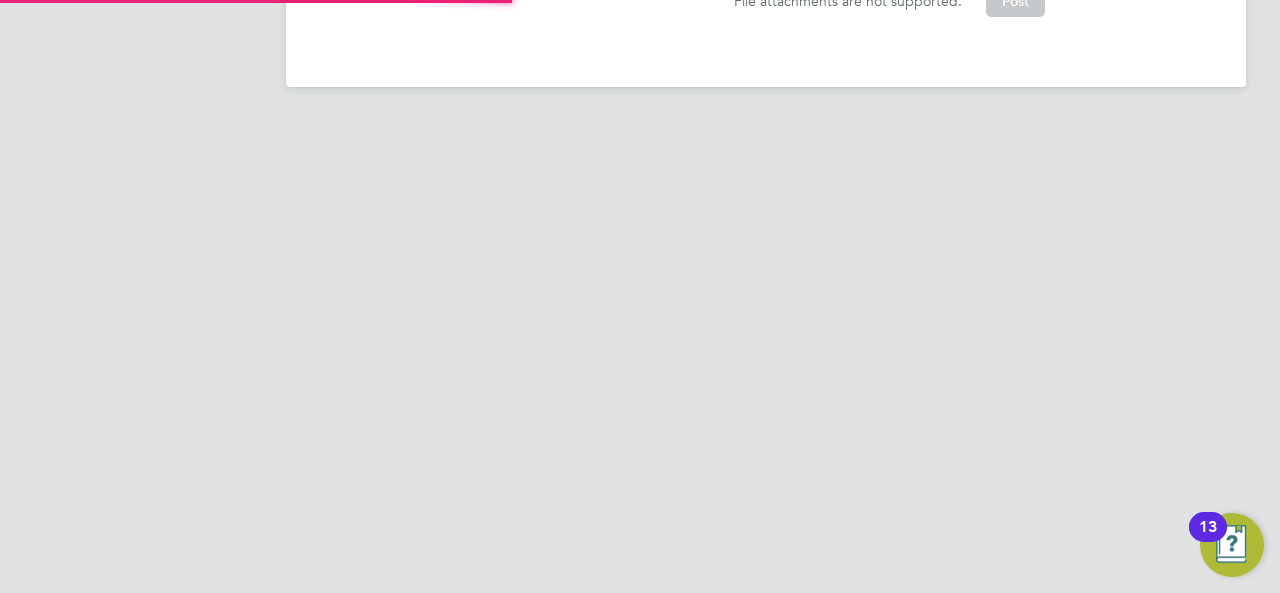scroll, scrollTop: 1700, scrollLeft: 0, axis: vertical 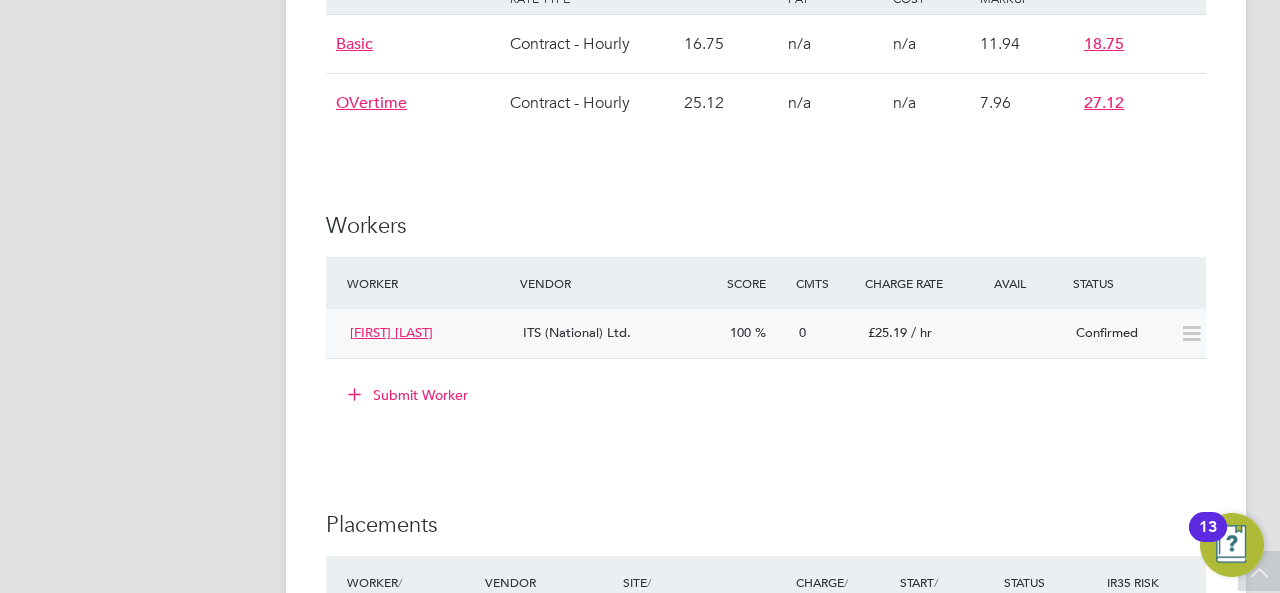 click 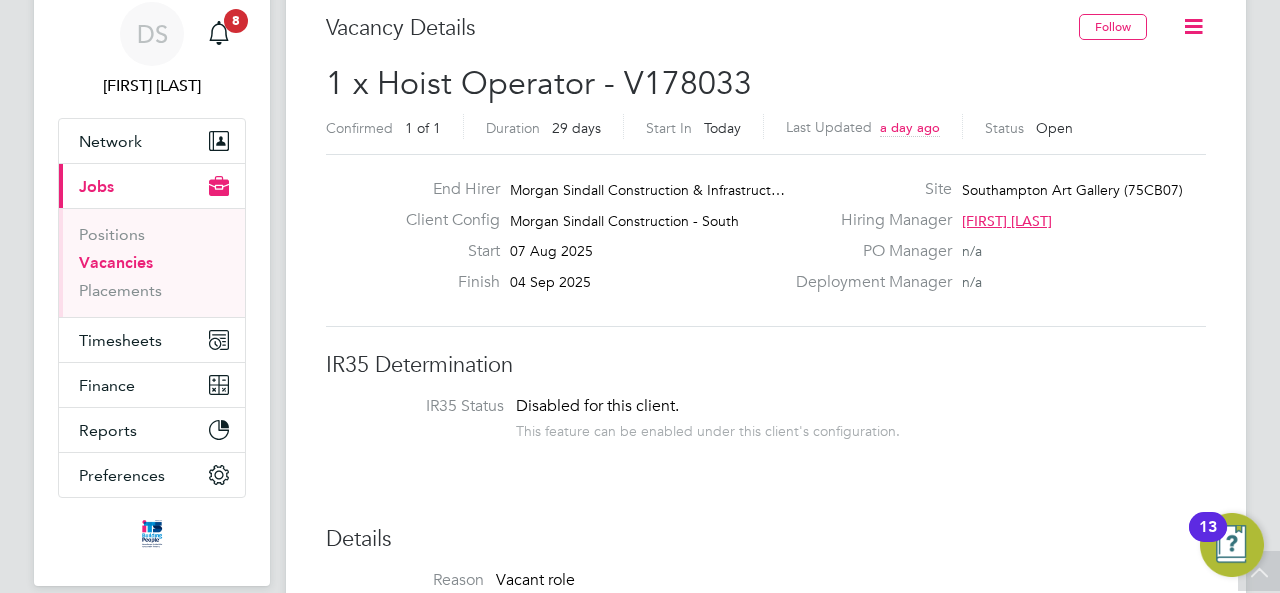 scroll, scrollTop: 0, scrollLeft: 0, axis: both 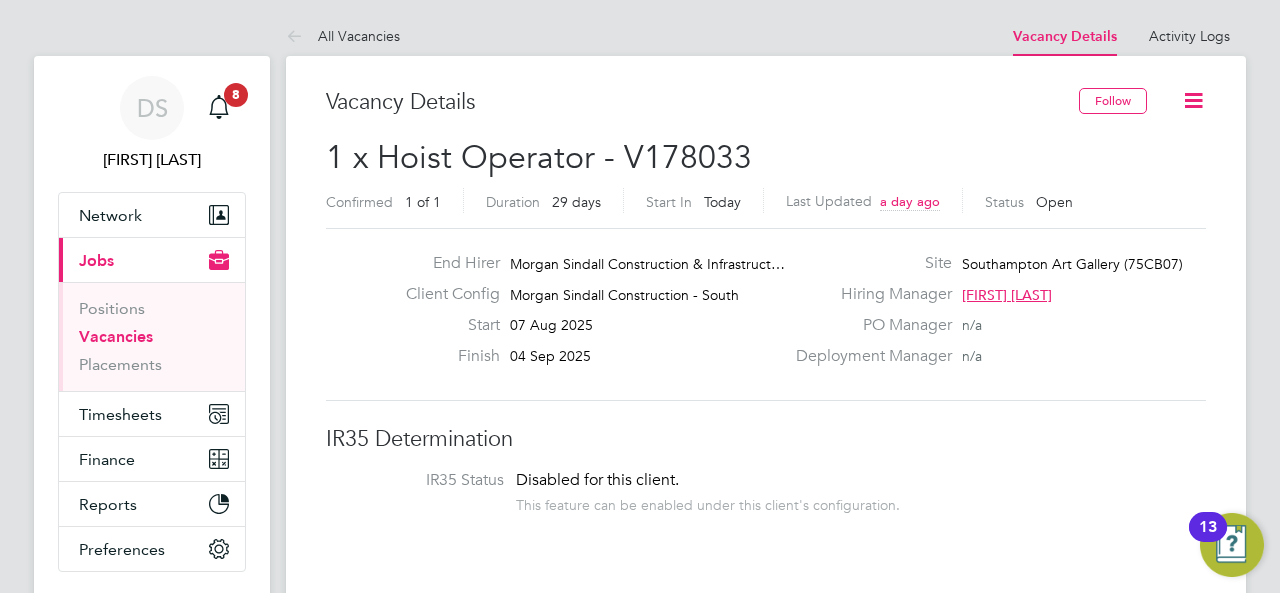 click 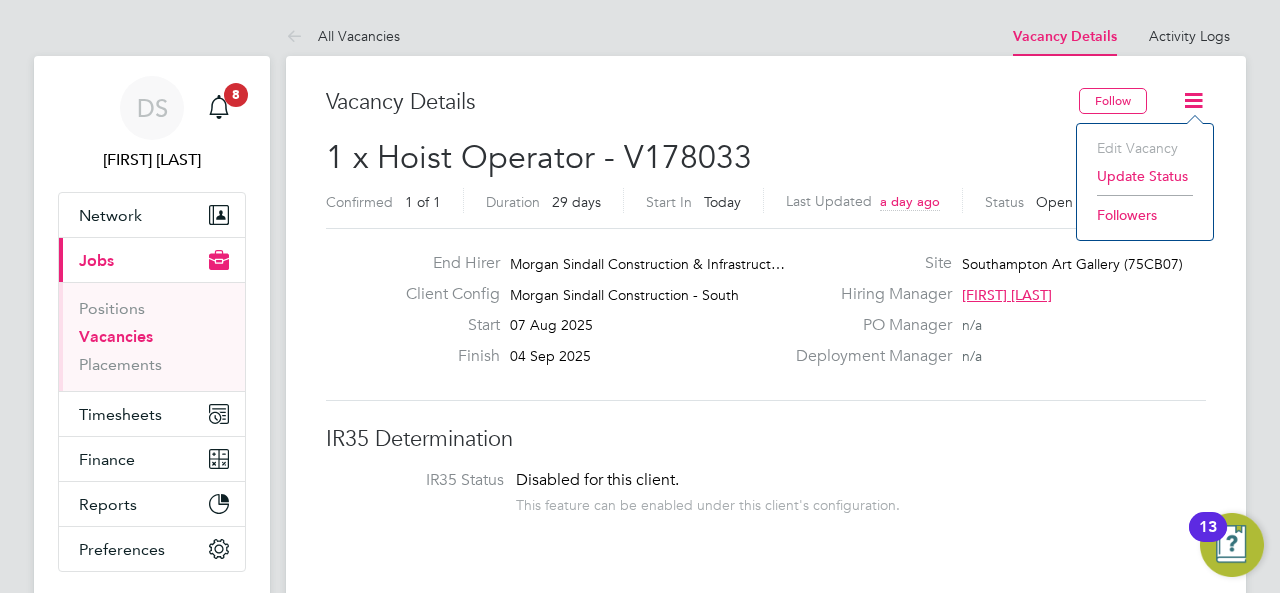 click on "Update Status" 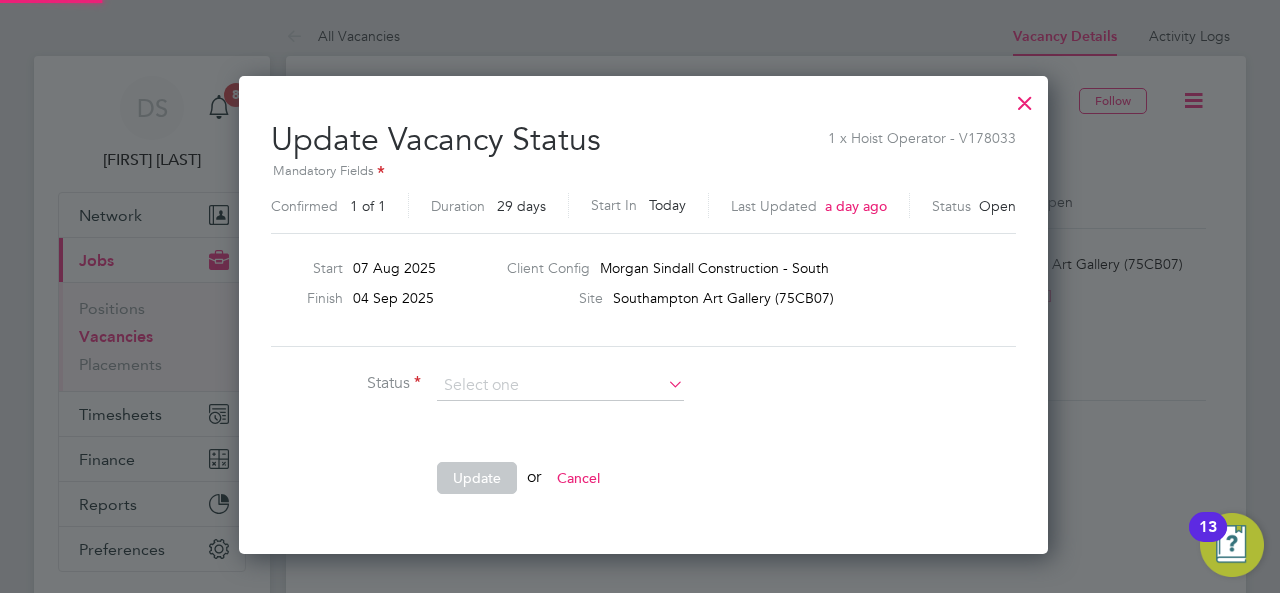 scroll, scrollTop: 10, scrollLeft: 10, axis: both 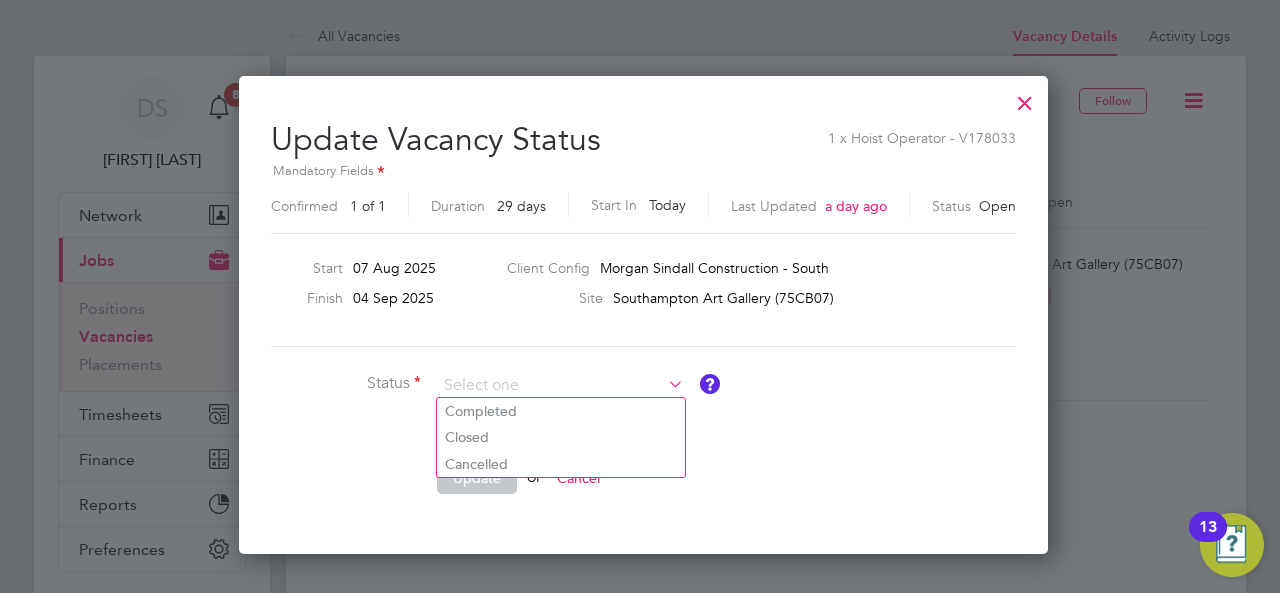 click at bounding box center (571, 431) 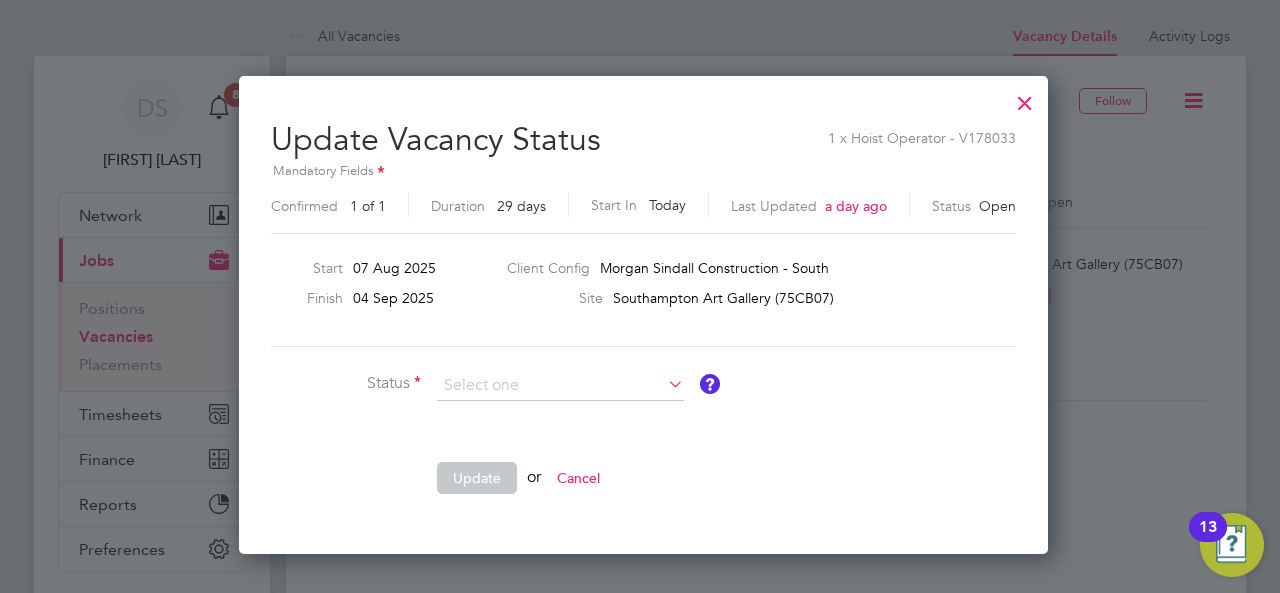 click at bounding box center [1025, 98] 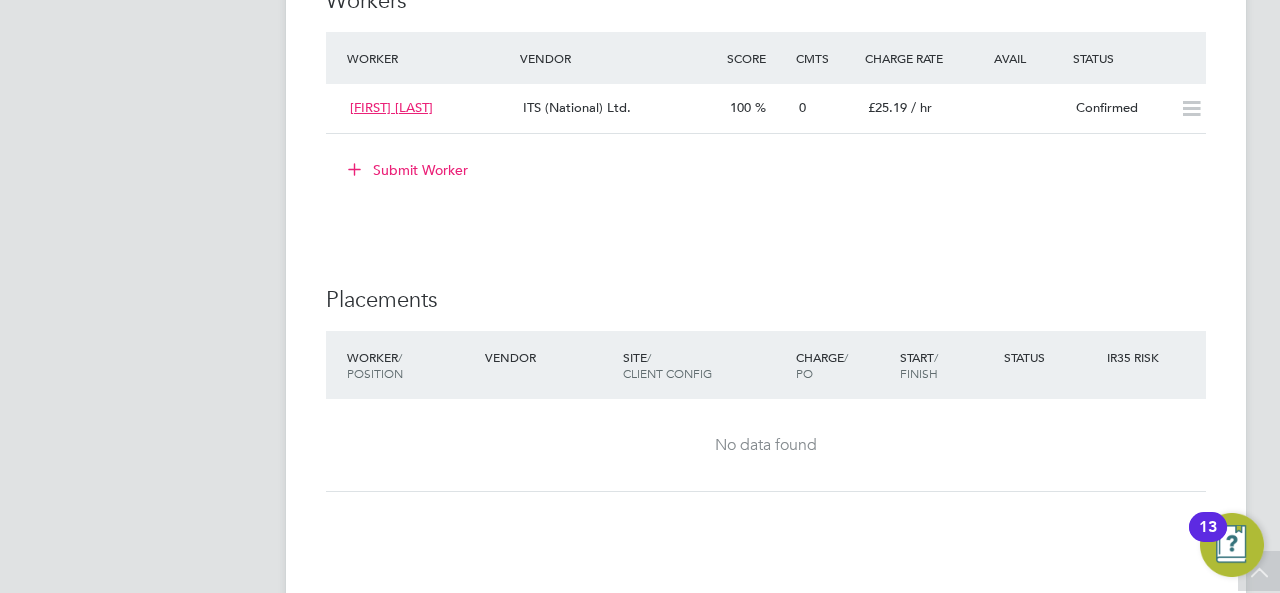 scroll, scrollTop: 1350, scrollLeft: 0, axis: vertical 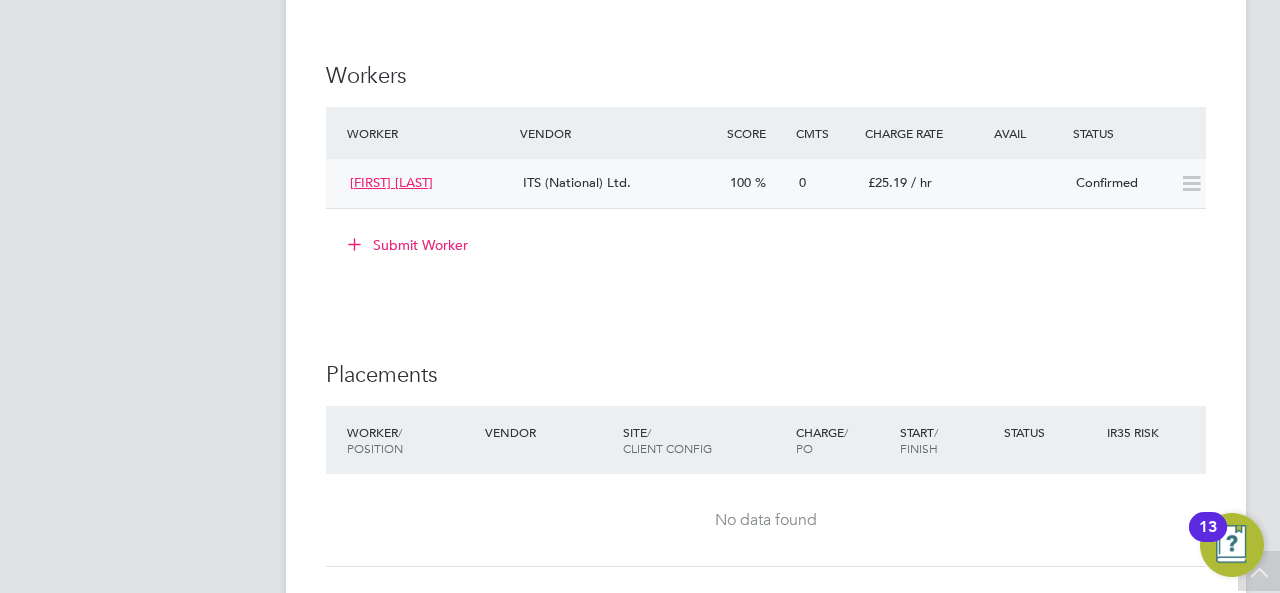 click 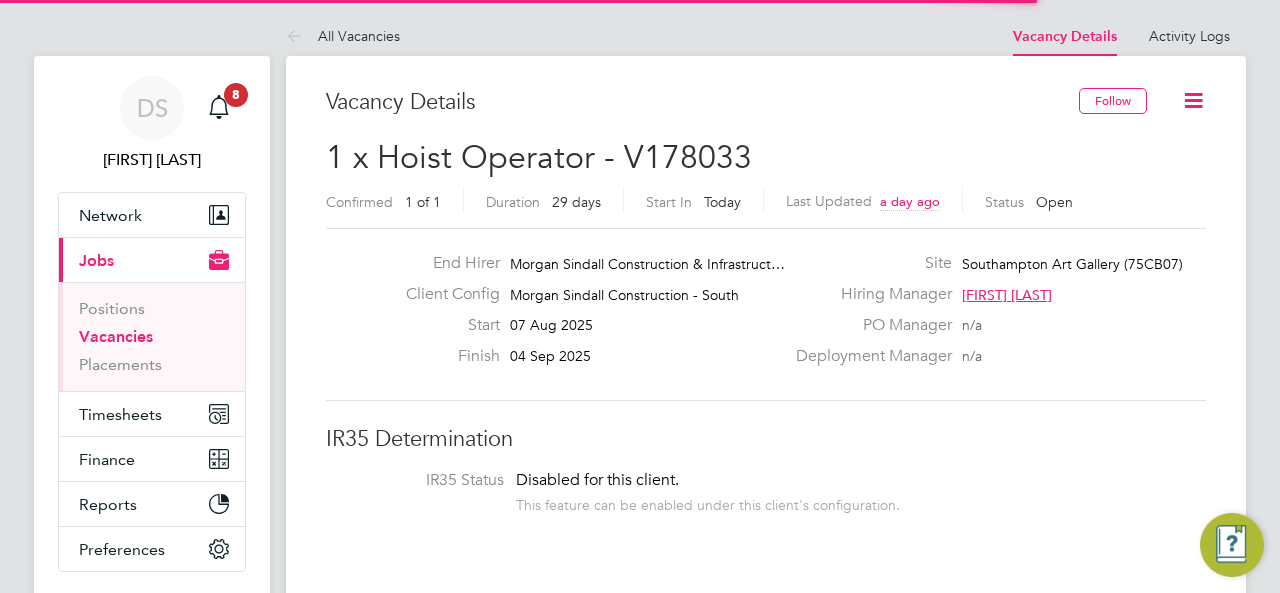scroll, scrollTop: 0, scrollLeft: 0, axis: both 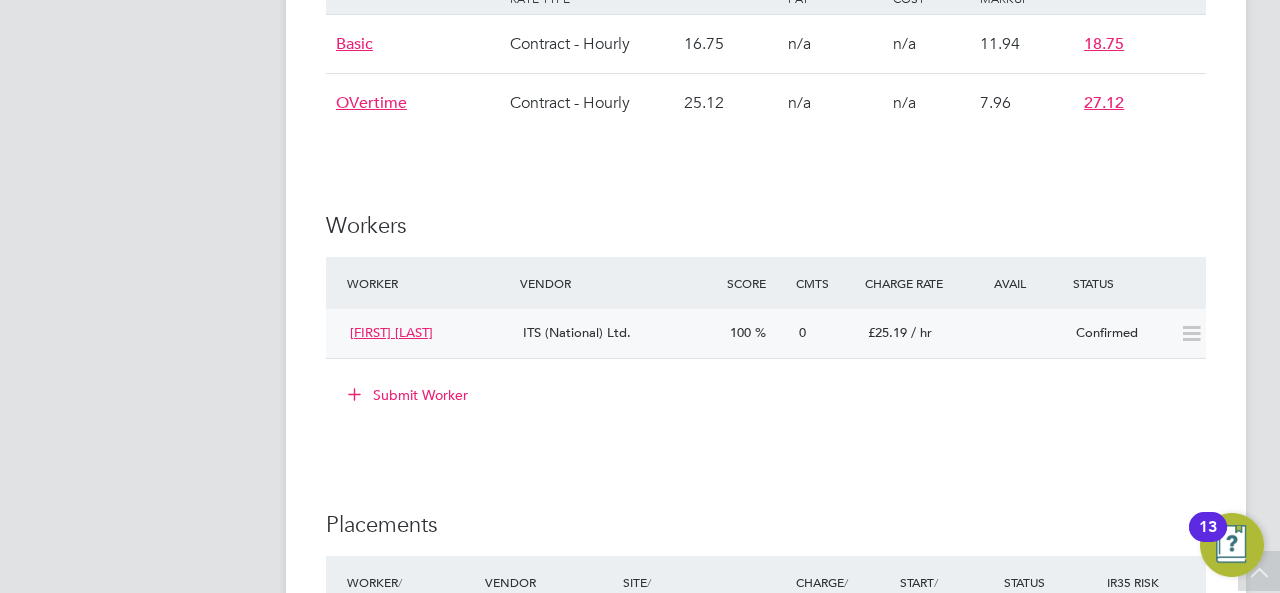 click 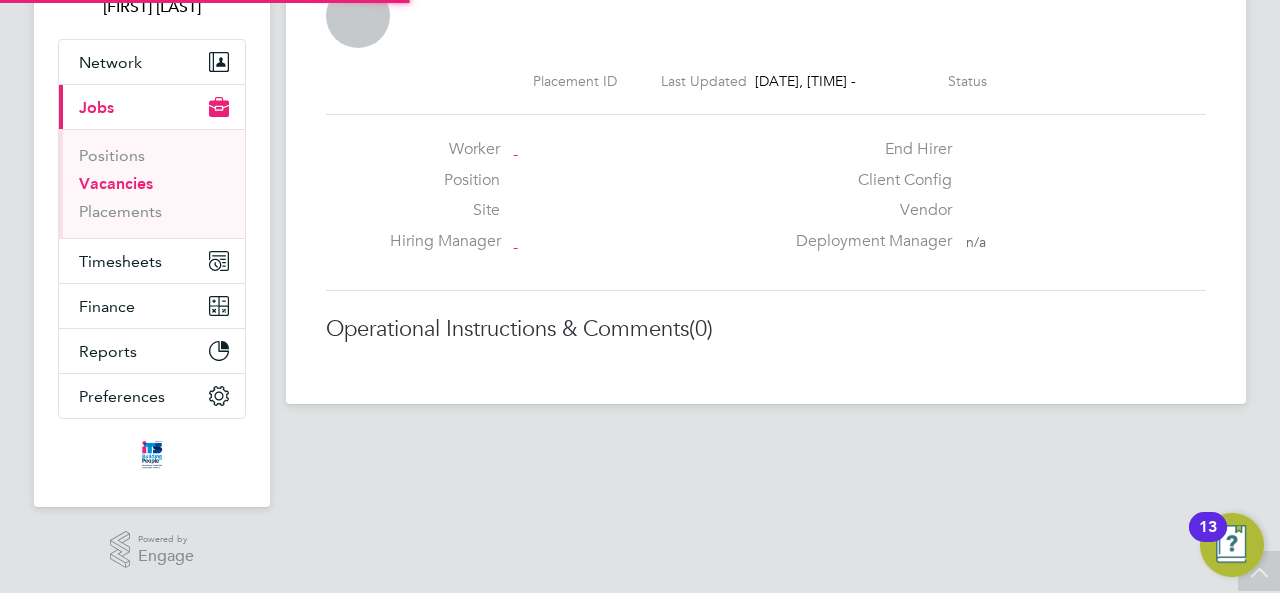 scroll, scrollTop: 150, scrollLeft: 0, axis: vertical 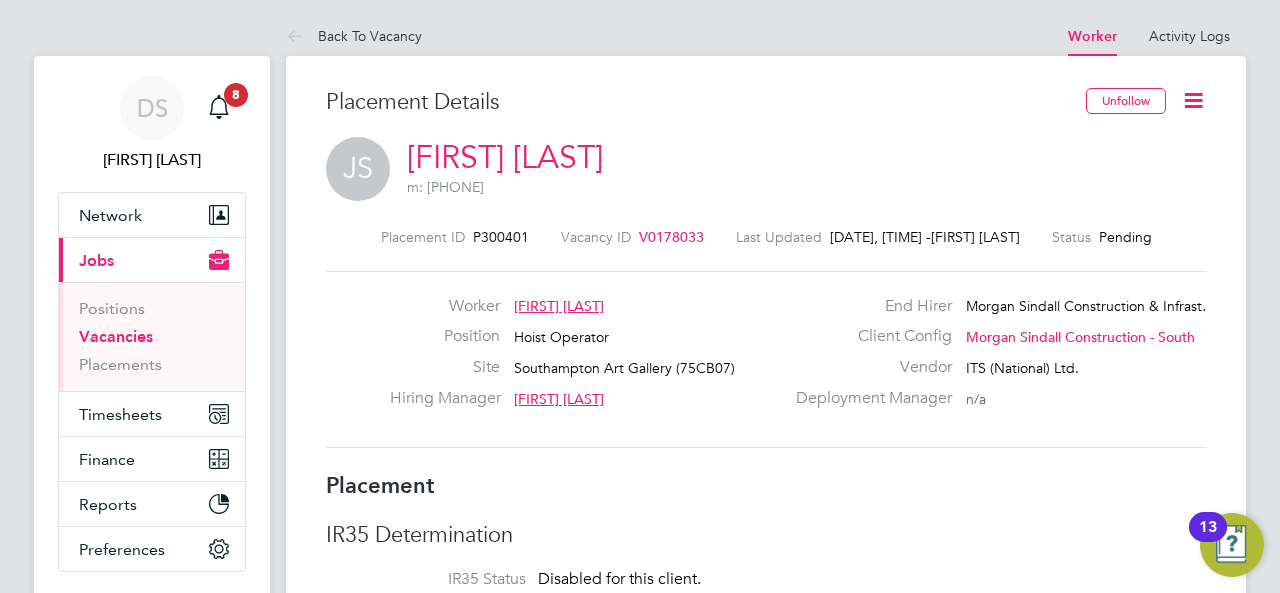 click 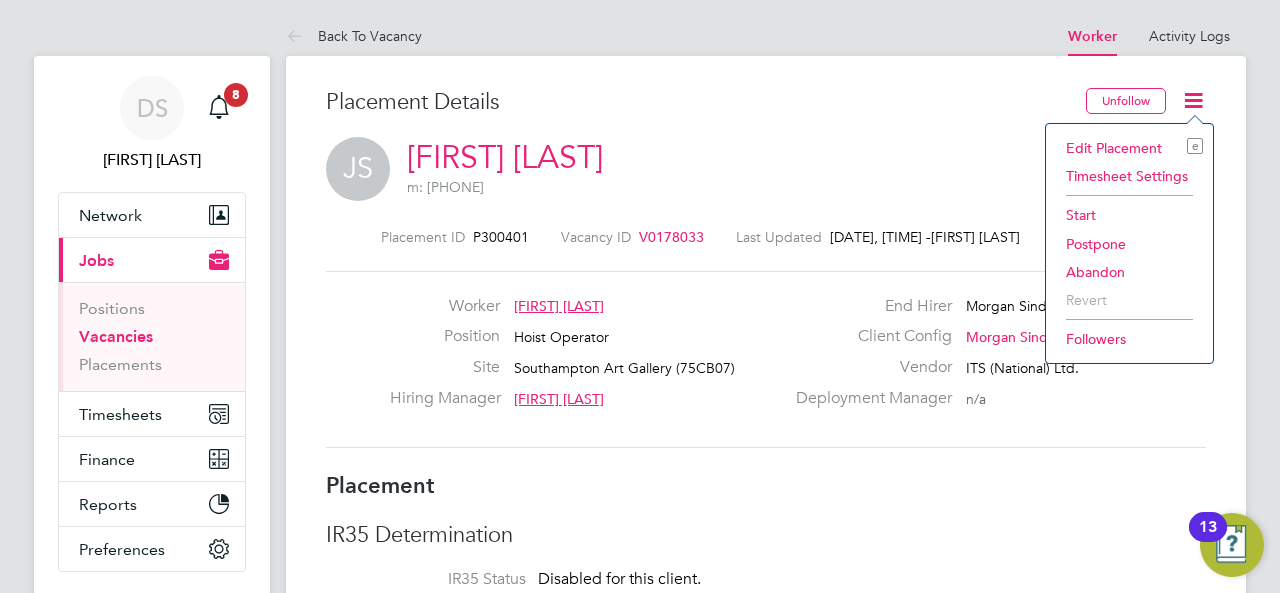 click on "Timesheet Settings" 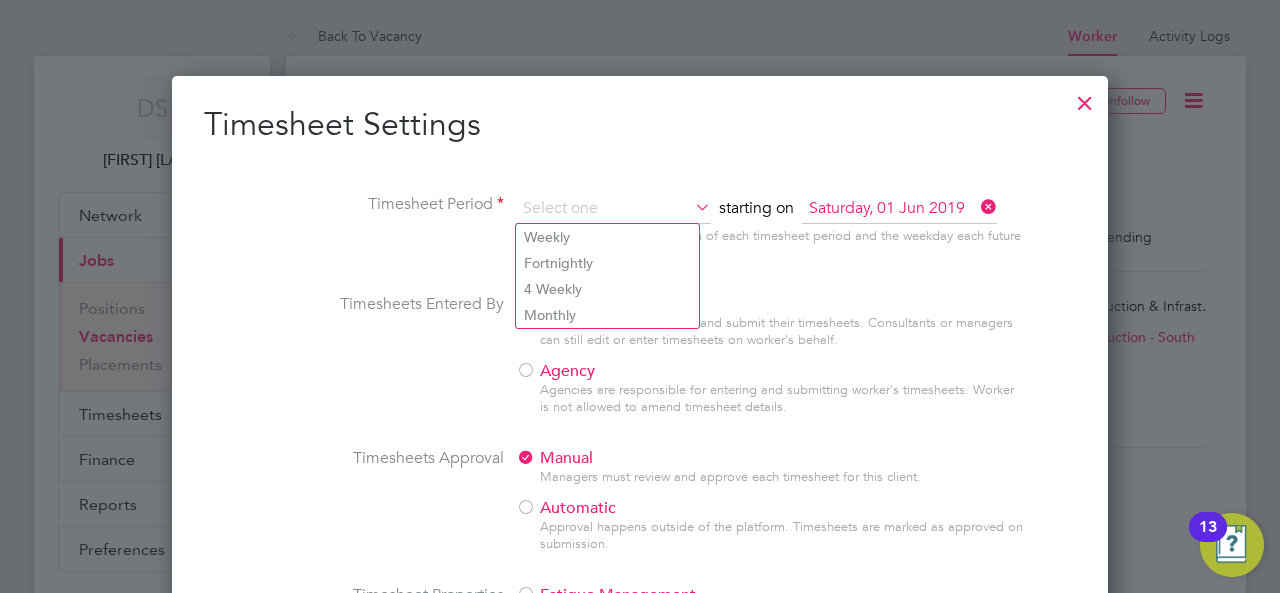 click on "Timesheet Settings" at bounding box center [640, 125] 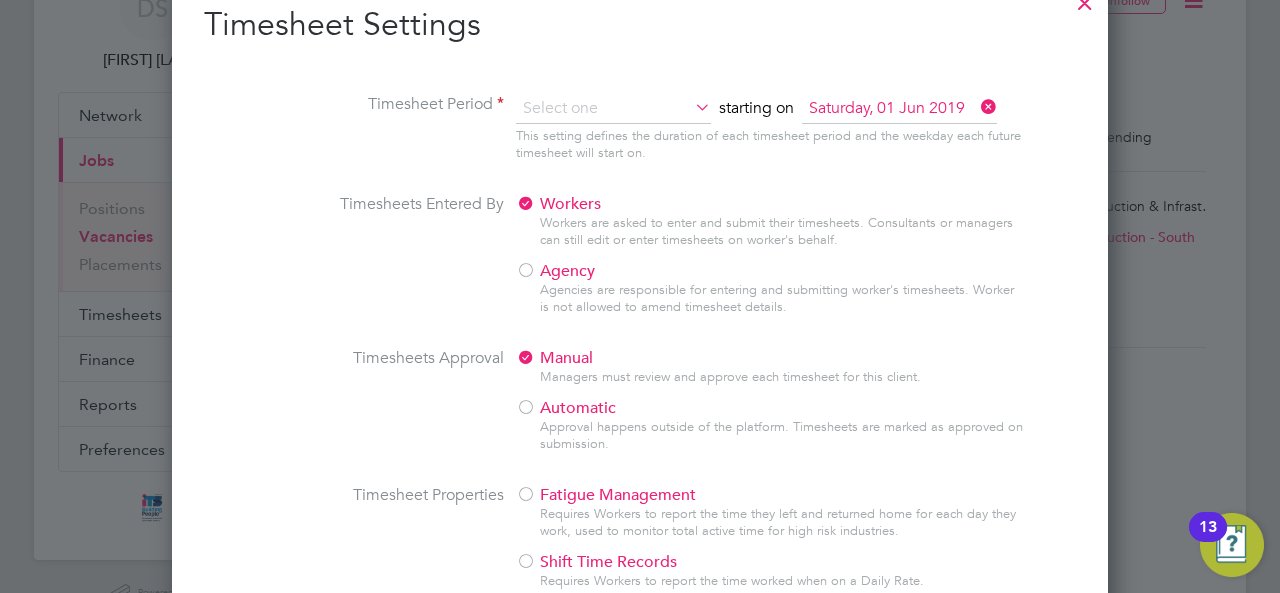 click at bounding box center (526, 272) 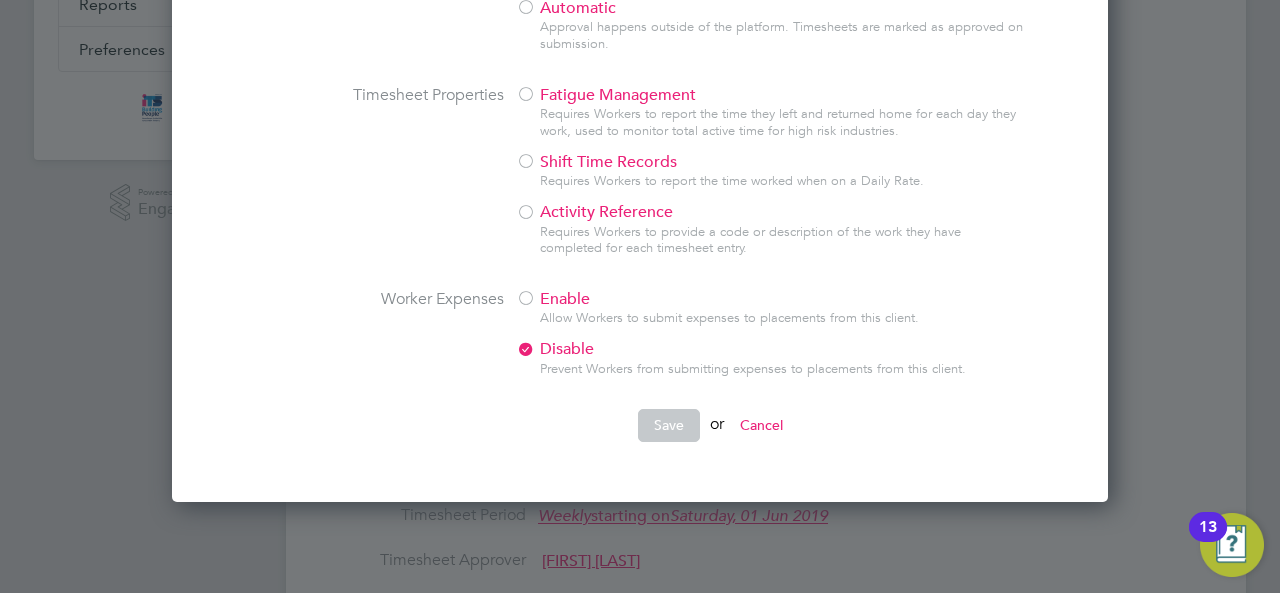 click on "Save" at bounding box center [669, 425] 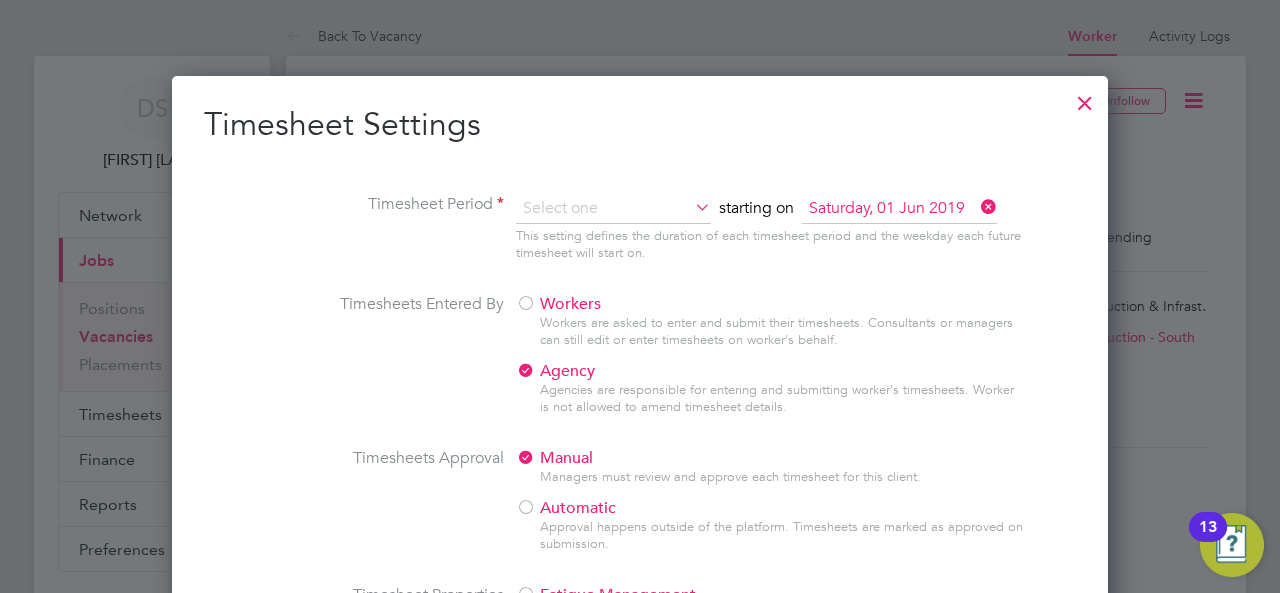 click on "Workers" at bounding box center (558, 304) 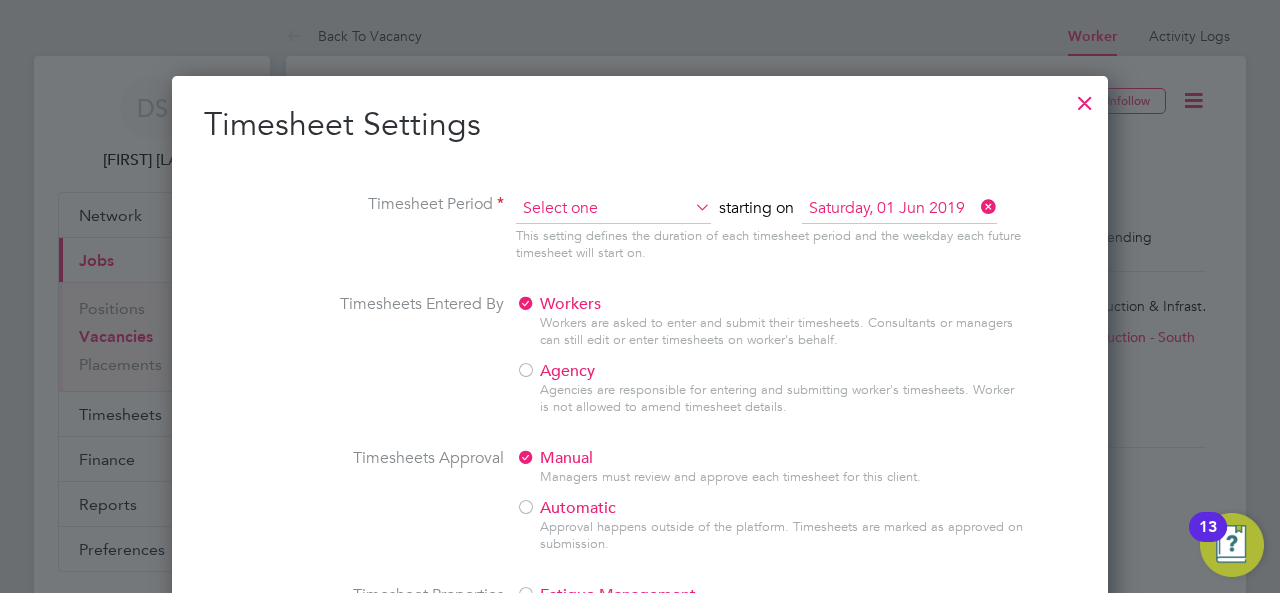 click at bounding box center (613, 209) 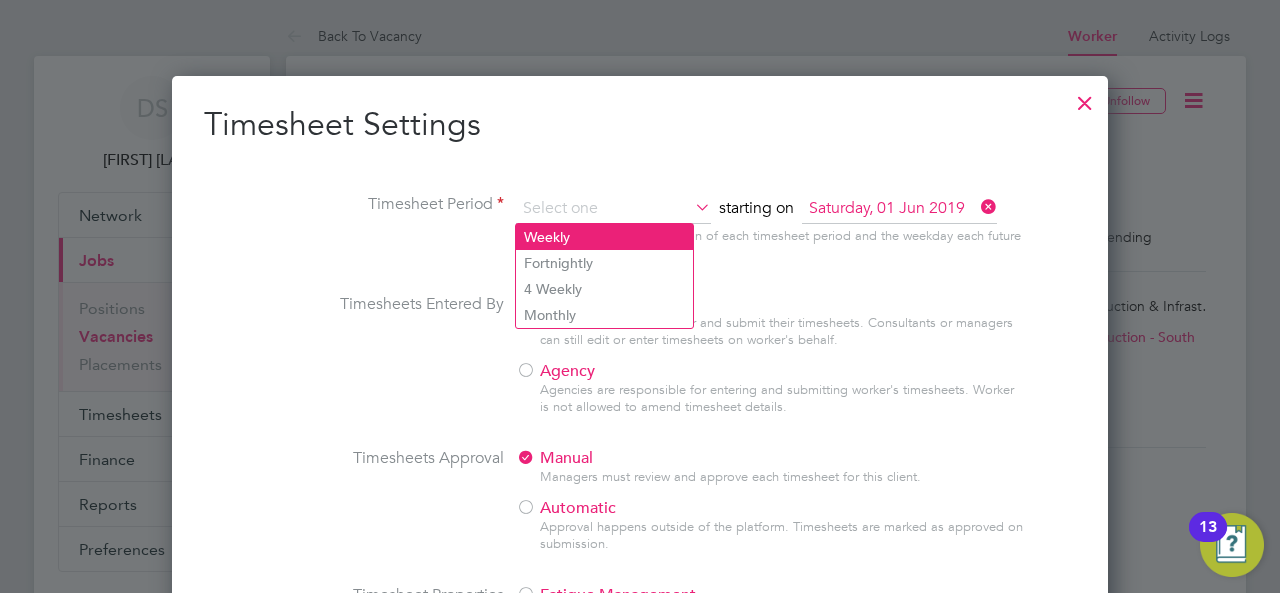 click on "Weekly" 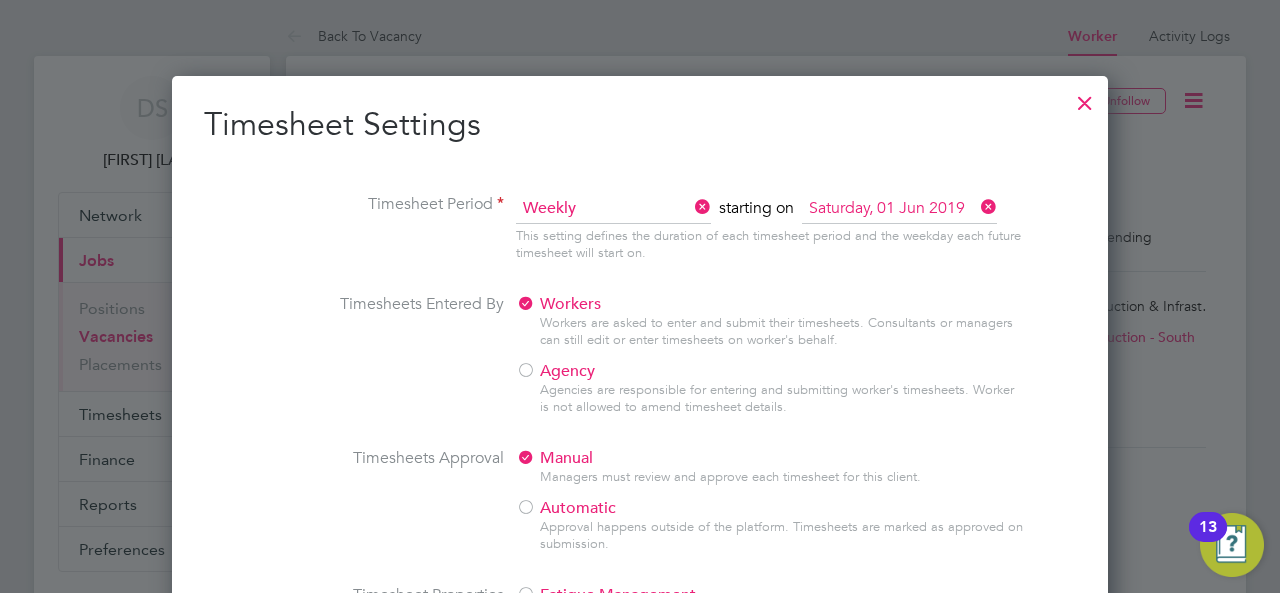 click on "Agency" at bounding box center [555, 371] 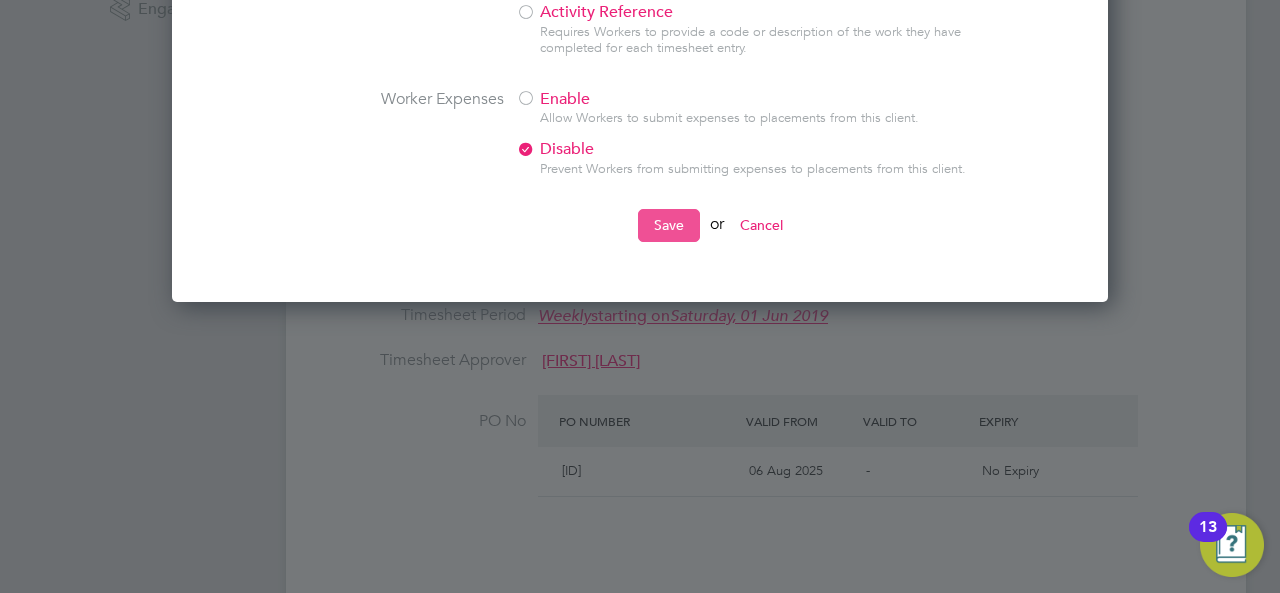 click on "Save" at bounding box center (669, 225) 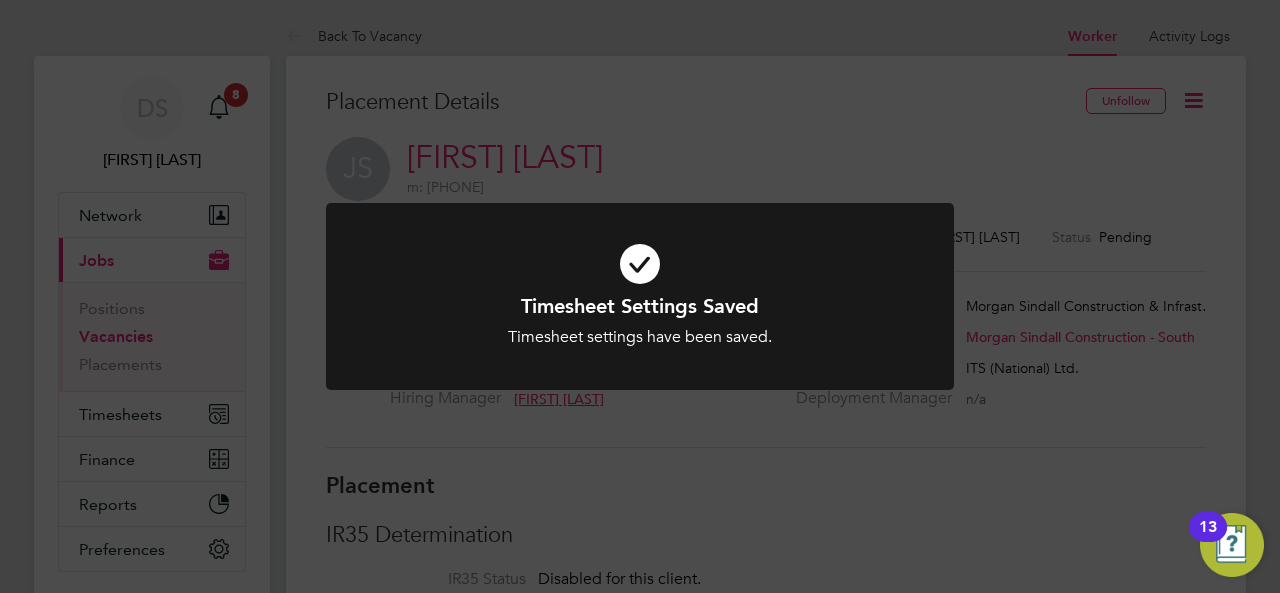 click at bounding box center [640, 264] 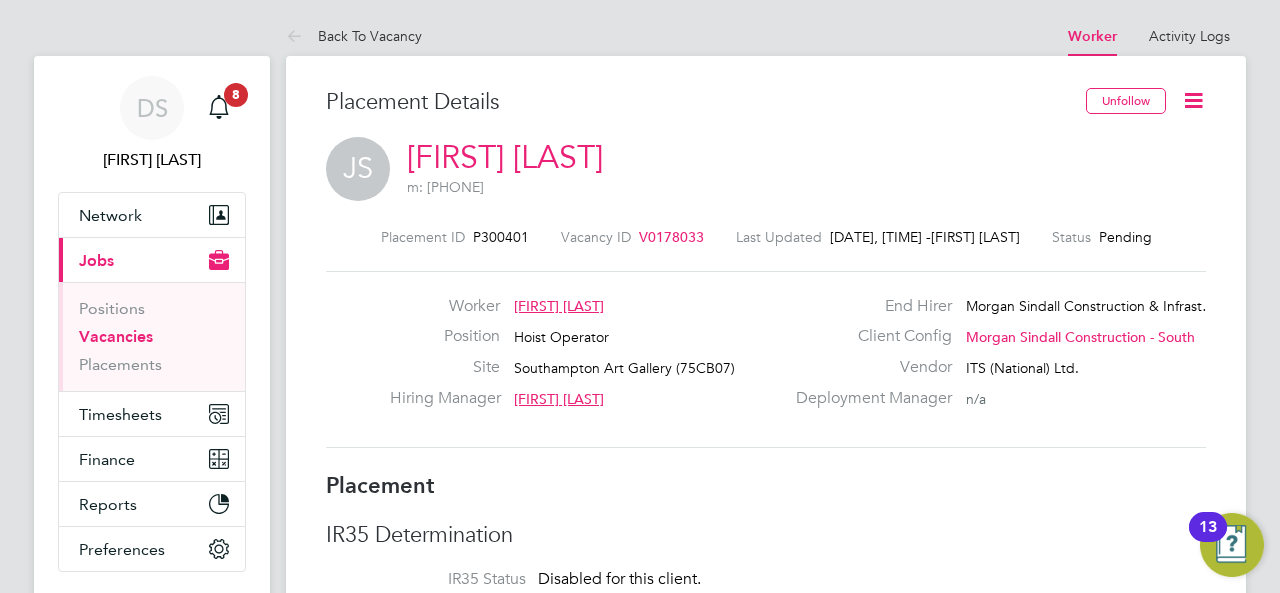 click 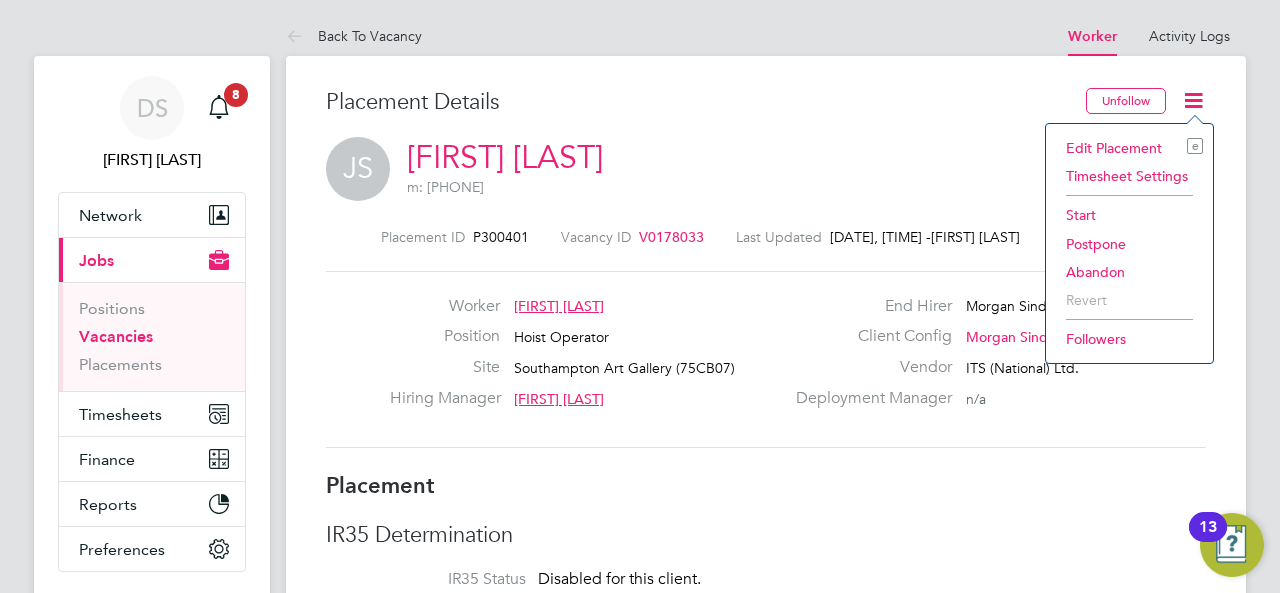 click on "Start" 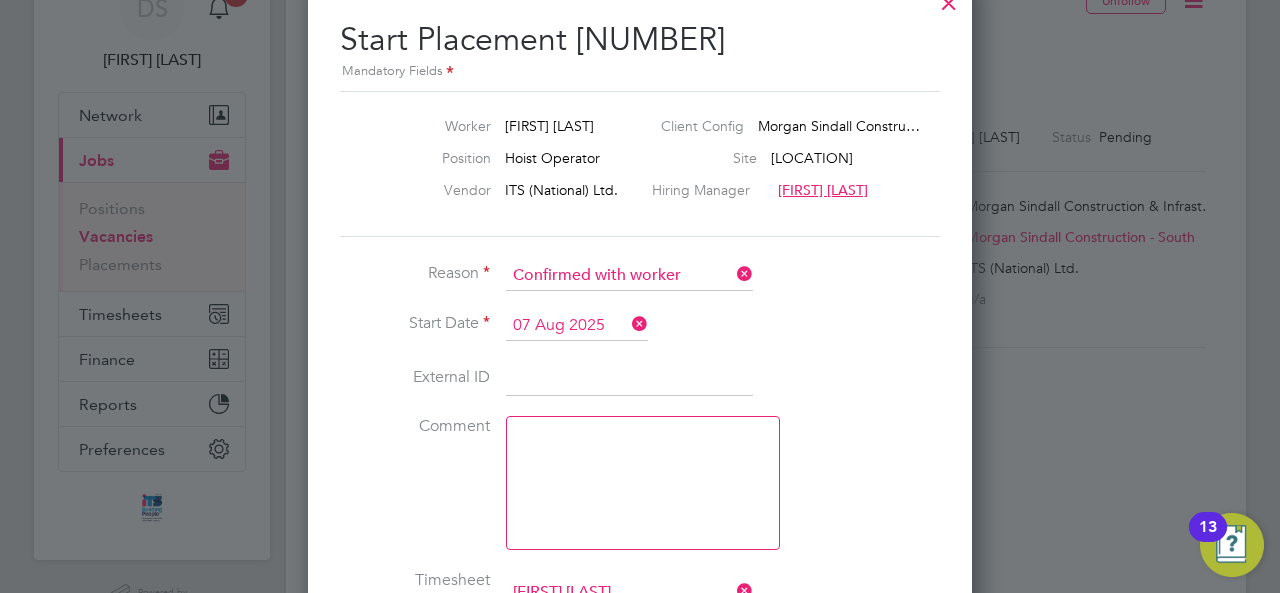 click 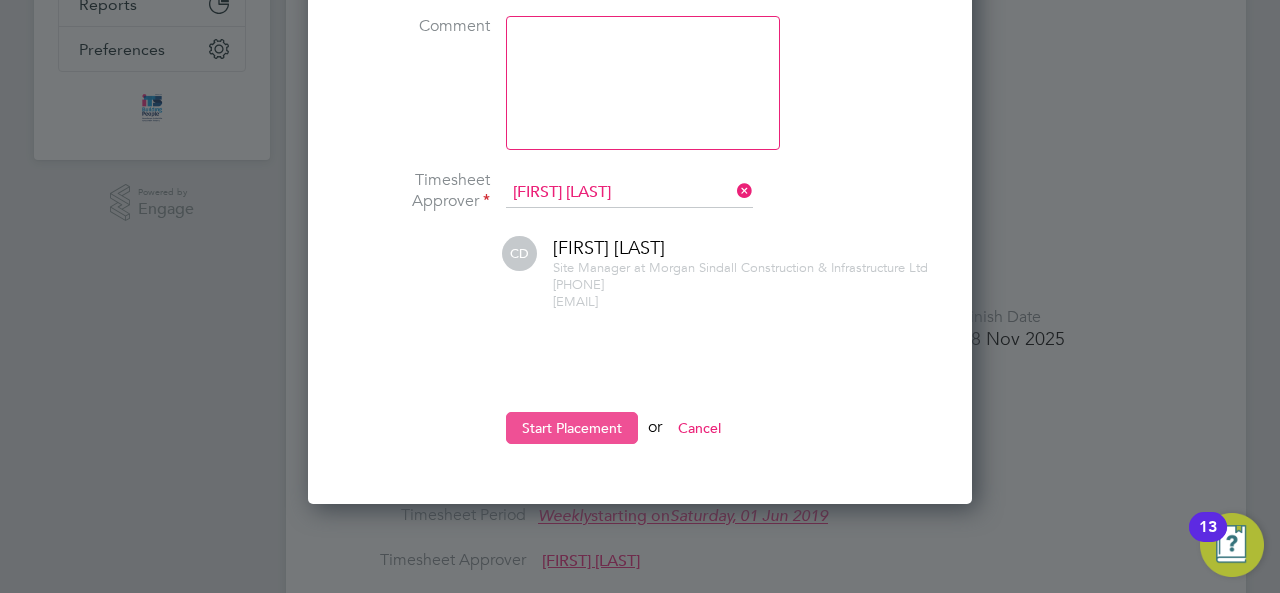type on "JSmithITS" 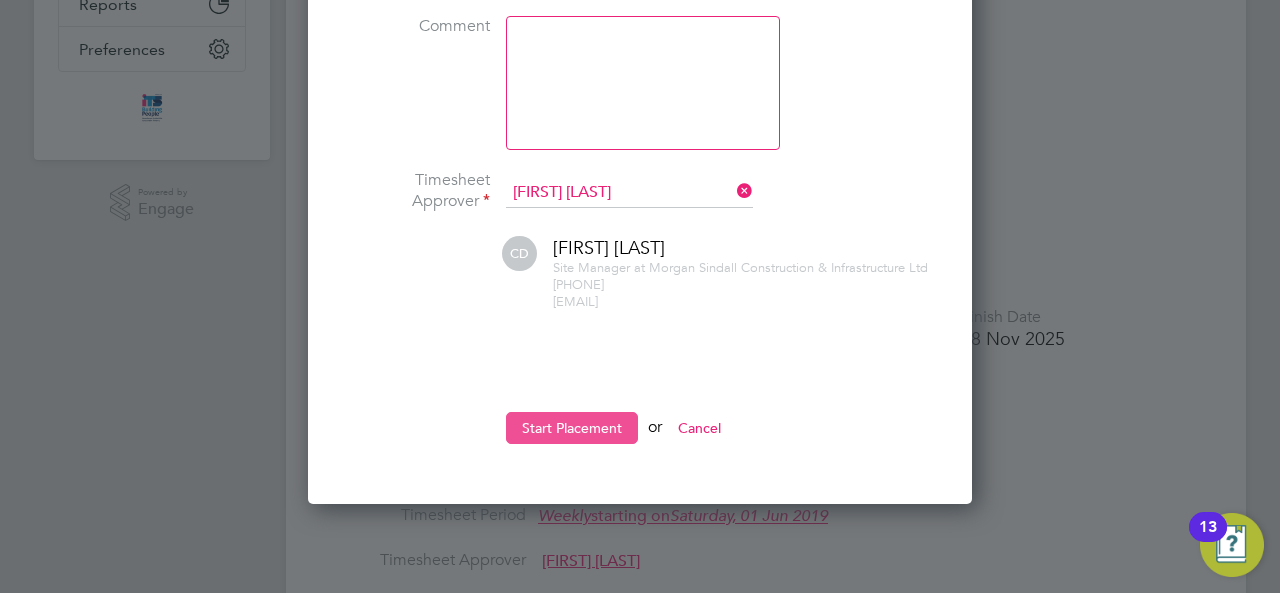 click on "Start Placement" 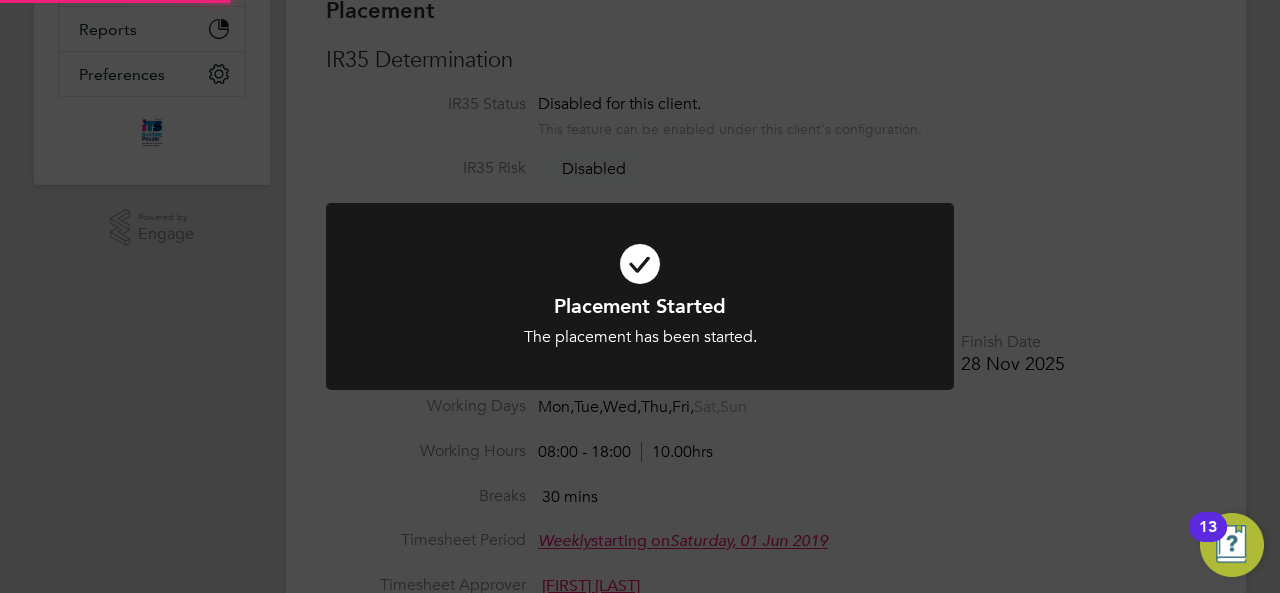 scroll, scrollTop: 239, scrollLeft: 0, axis: vertical 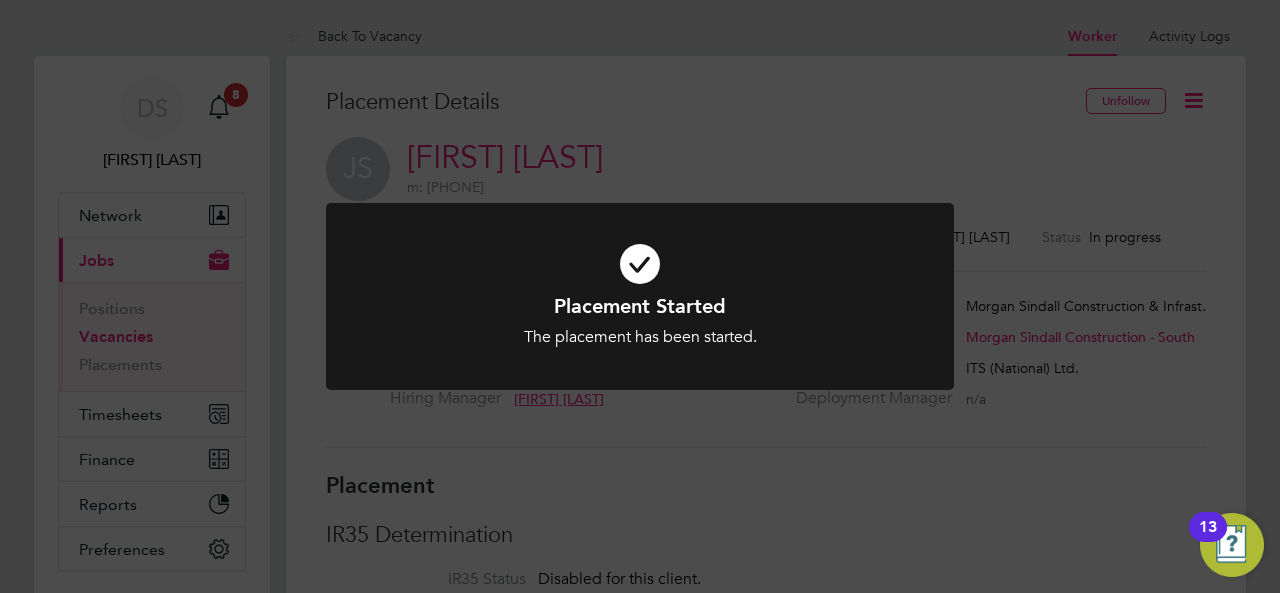 click on "Placement Started The placement has been started. Cancel Okay" 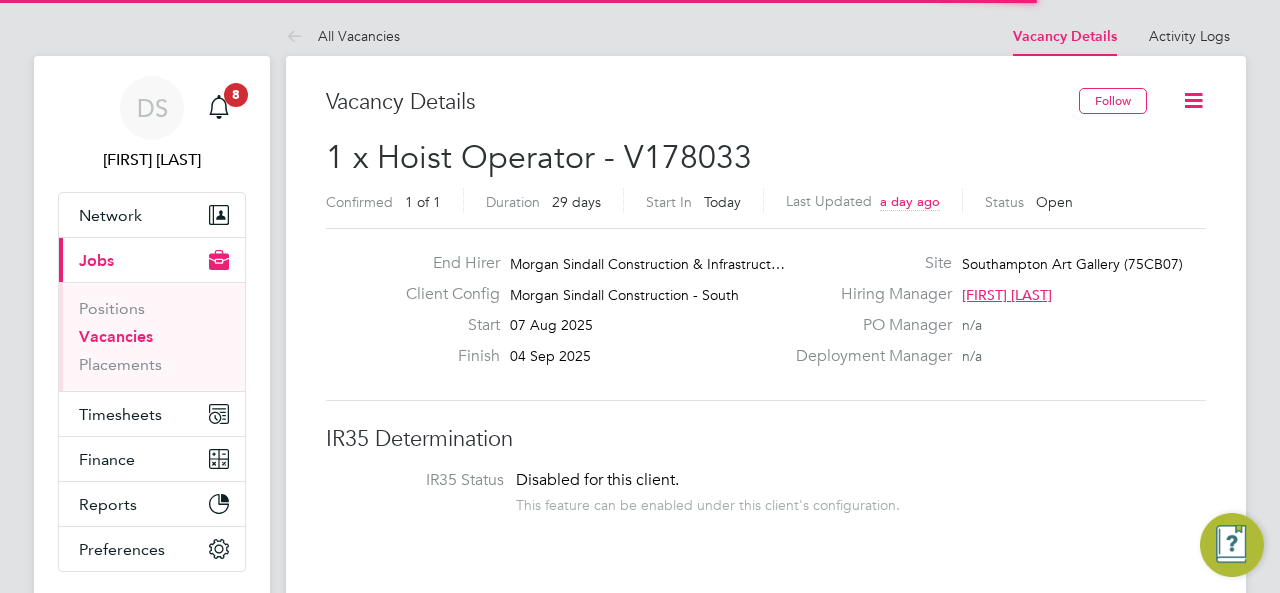 scroll, scrollTop: 0, scrollLeft: 0, axis: both 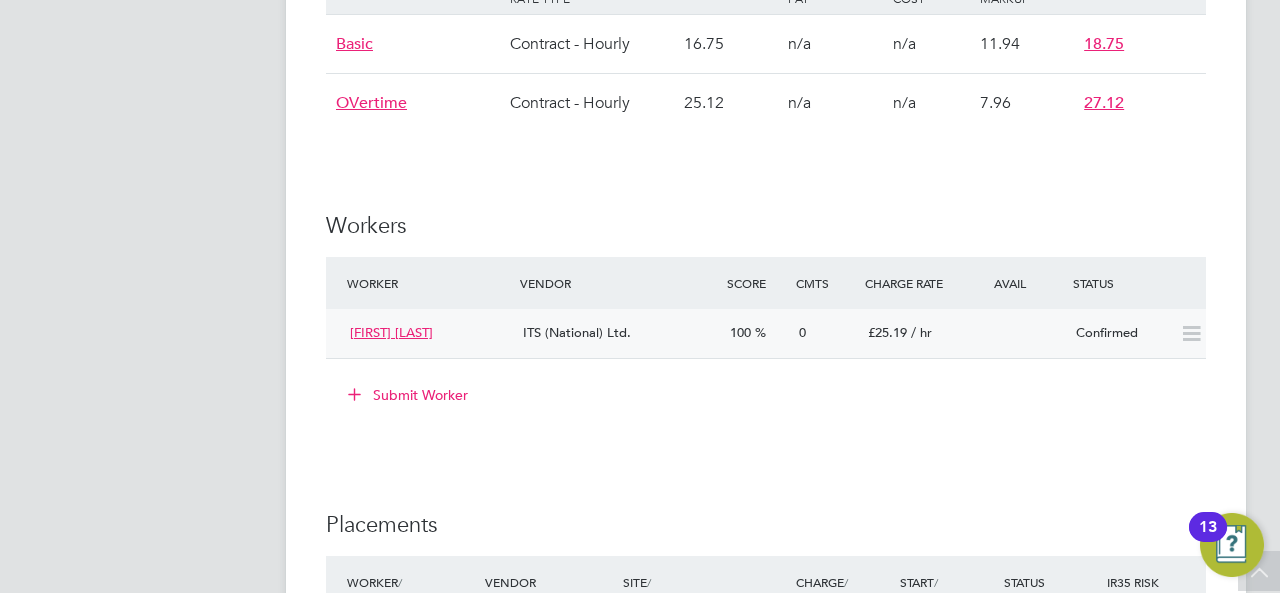 click 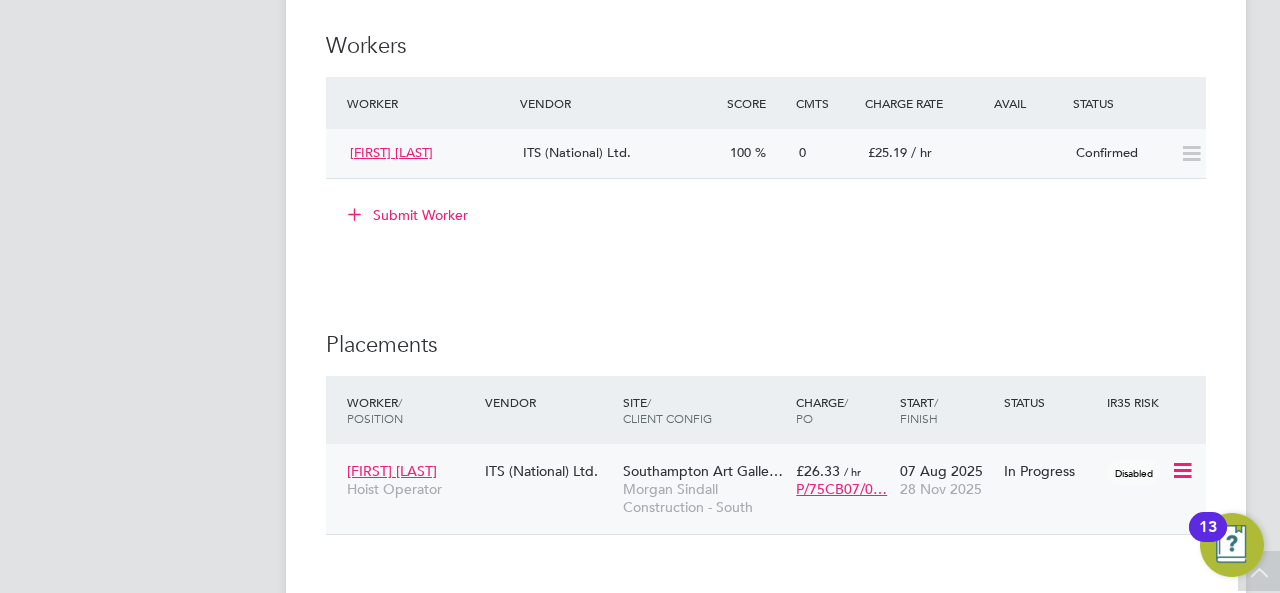 scroll, scrollTop: 1500, scrollLeft: 0, axis: vertical 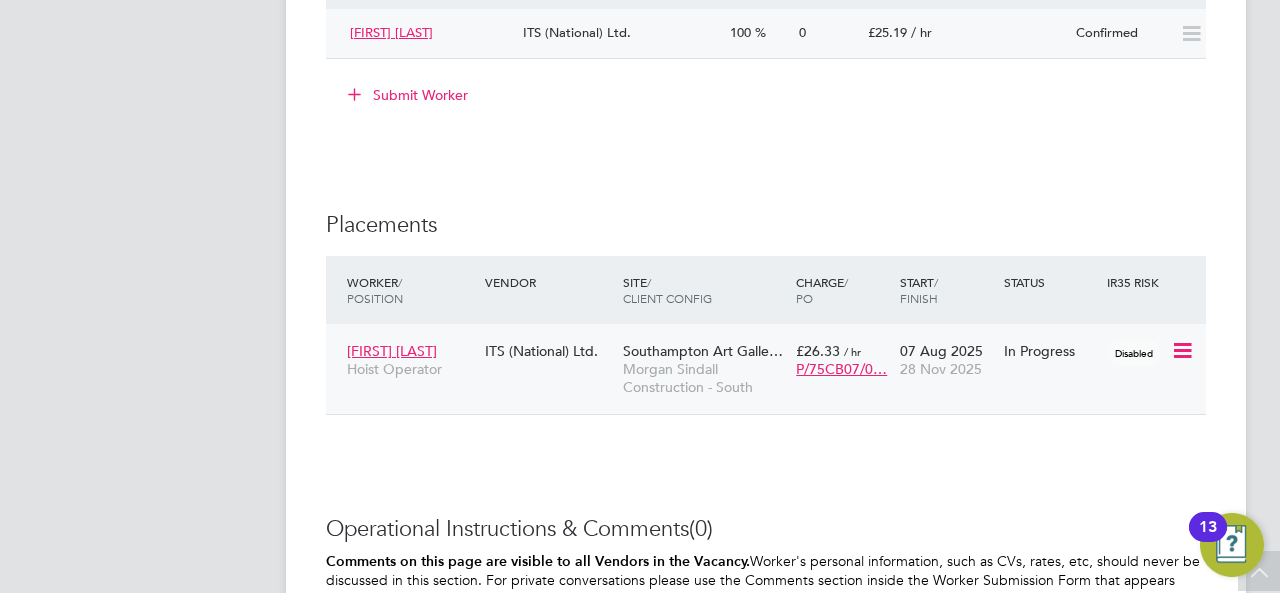 click on "Morgan Sindall Construction - South" 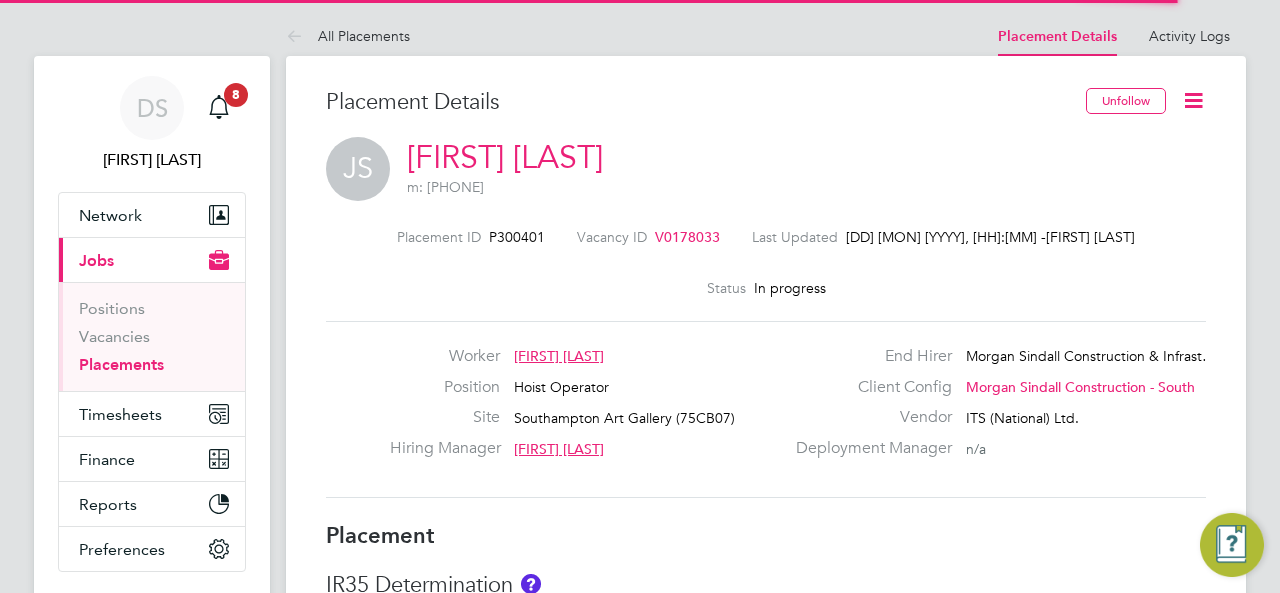 scroll, scrollTop: 0, scrollLeft: 0, axis: both 